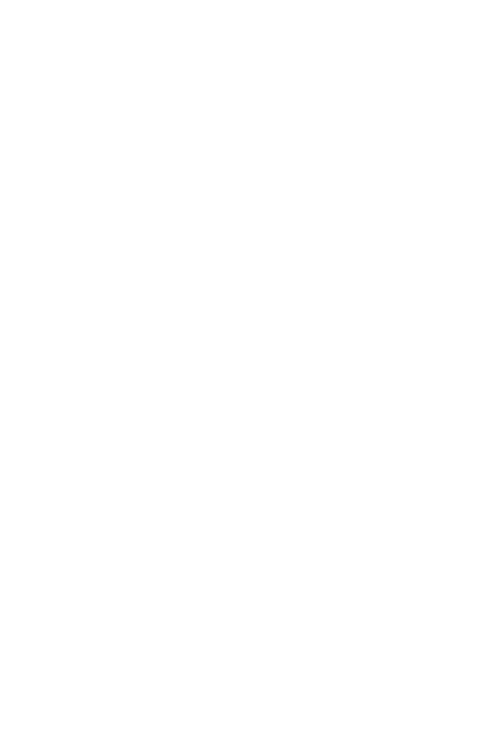 scroll, scrollTop: 0, scrollLeft: 0, axis: both 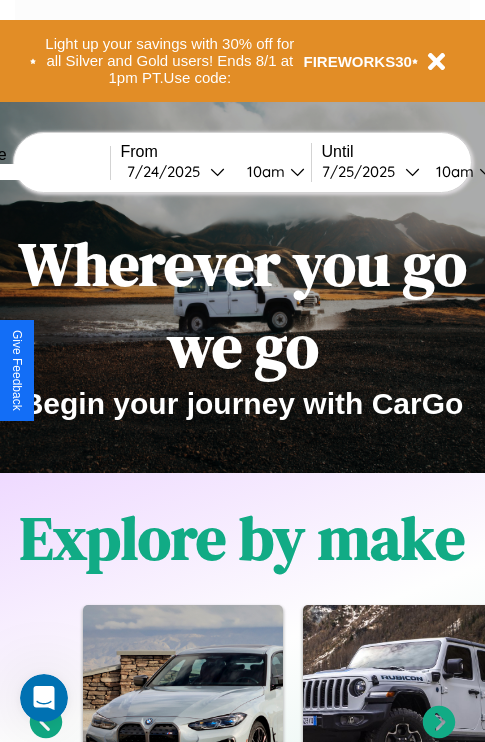 click at bounding box center (35, 172) 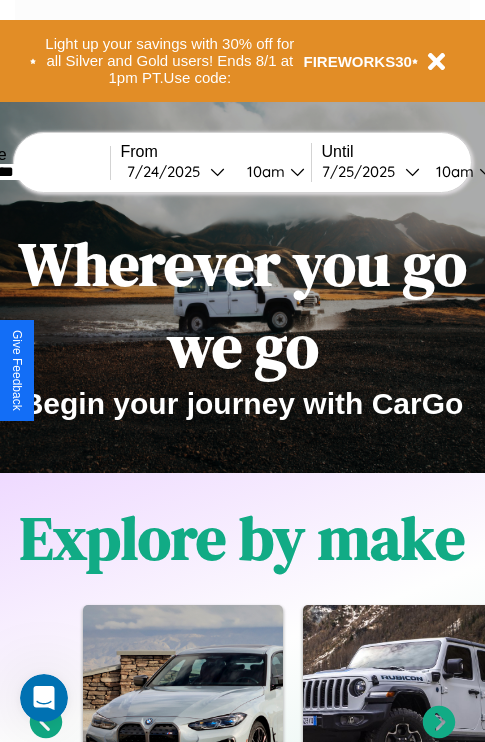 type on "*********" 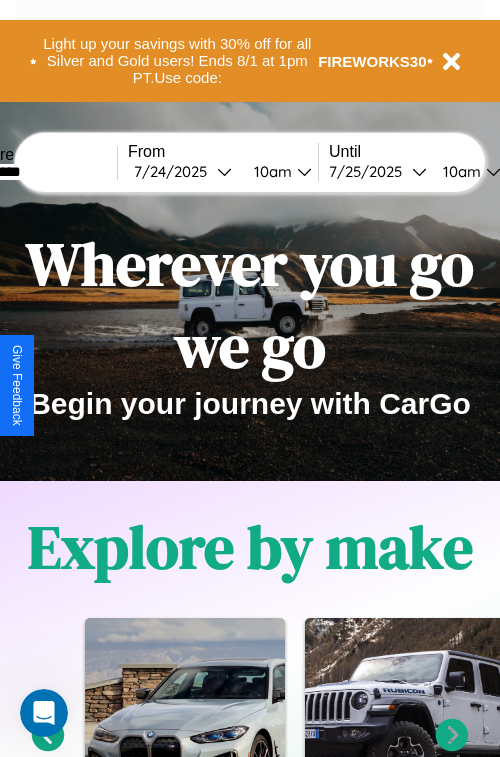 select on "*" 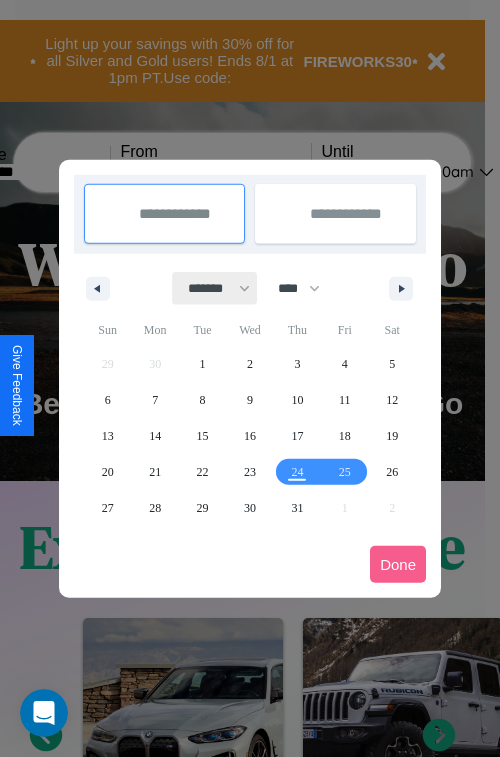 click on "******* ******** ***** ***** *** **** **** ****** ********* ******* ******** ********" at bounding box center [215, 288] 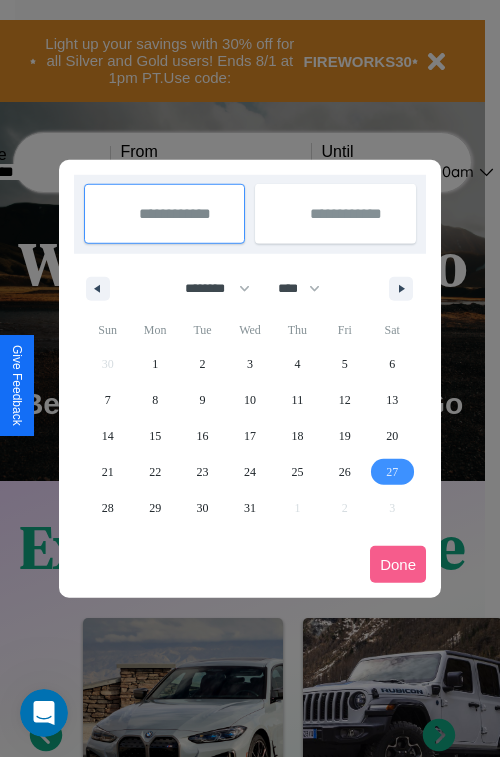 click on "27" at bounding box center [392, 472] 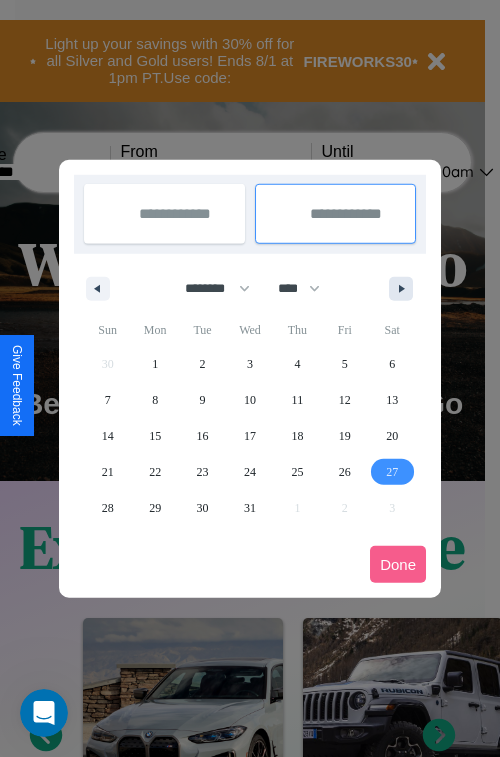 click at bounding box center (405, 289) 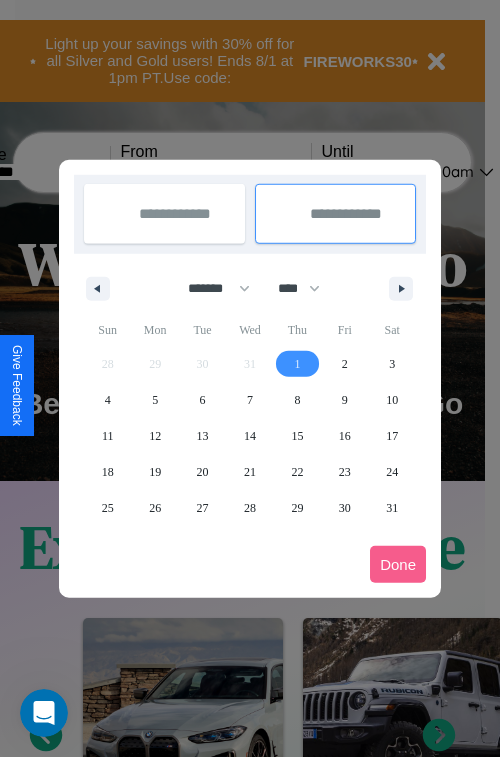 click on "1" at bounding box center [297, 364] 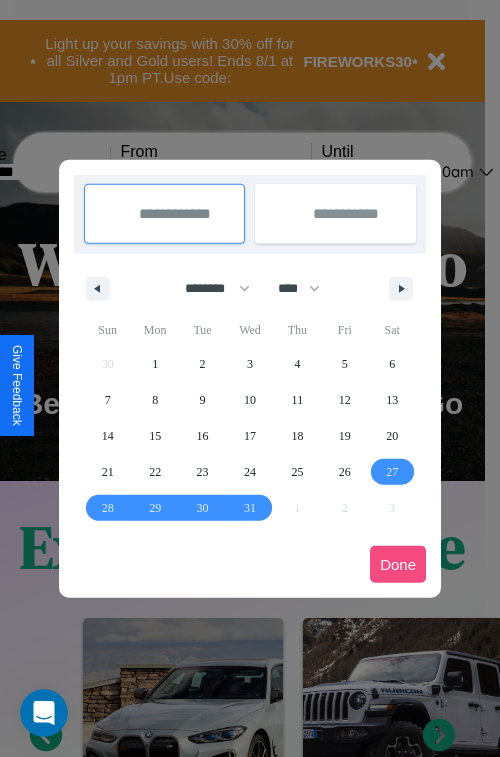 click on "Done" at bounding box center [398, 564] 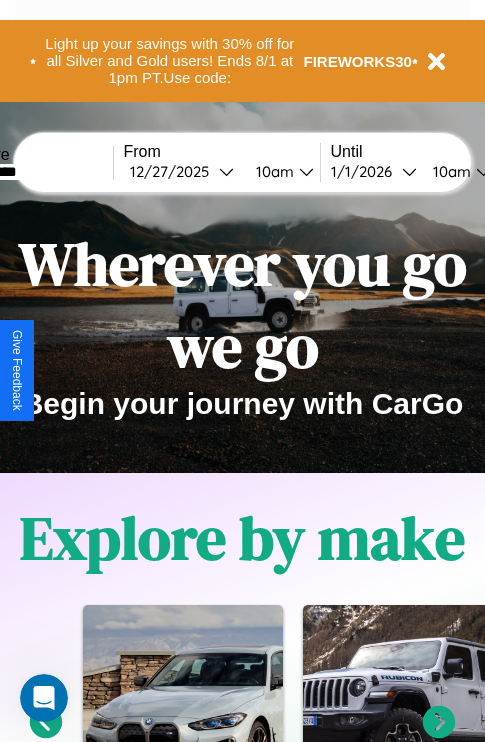 scroll, scrollTop: 0, scrollLeft: 73, axis: horizontal 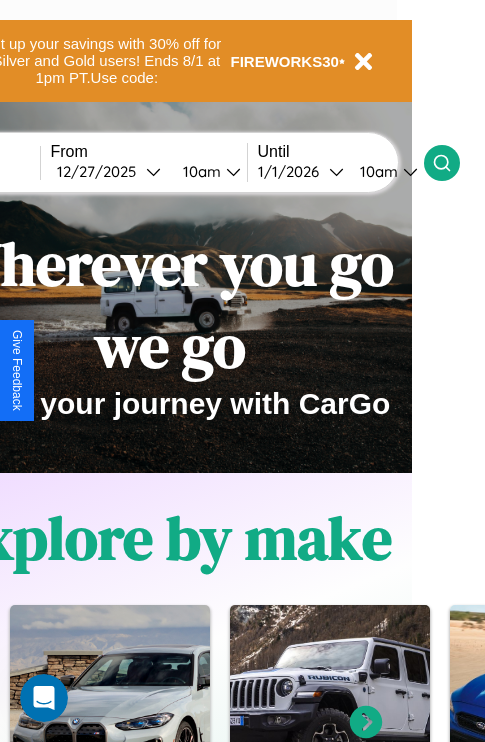 click 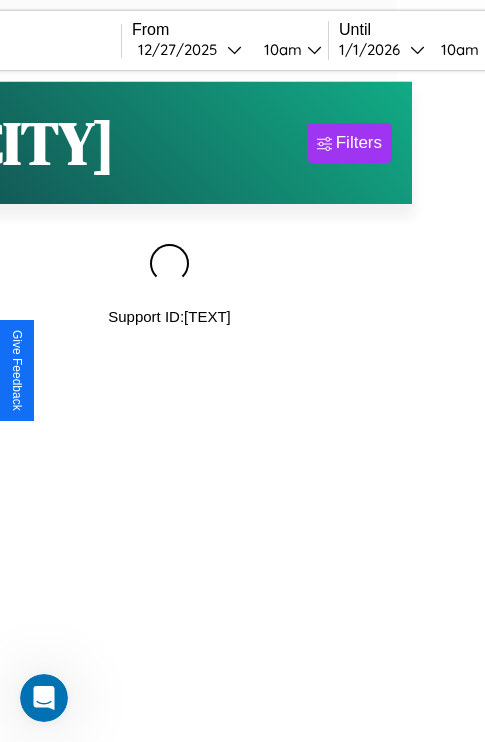 scroll, scrollTop: 0, scrollLeft: 0, axis: both 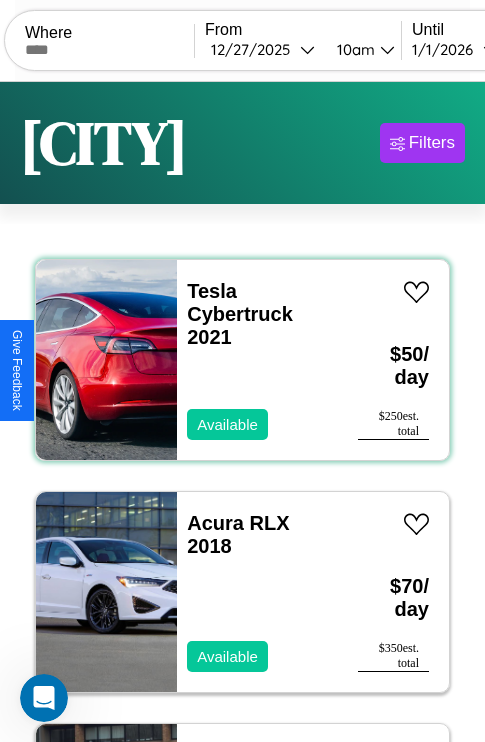 click on "Tesla   Cybertruck   2021 Available" at bounding box center [257, 360] 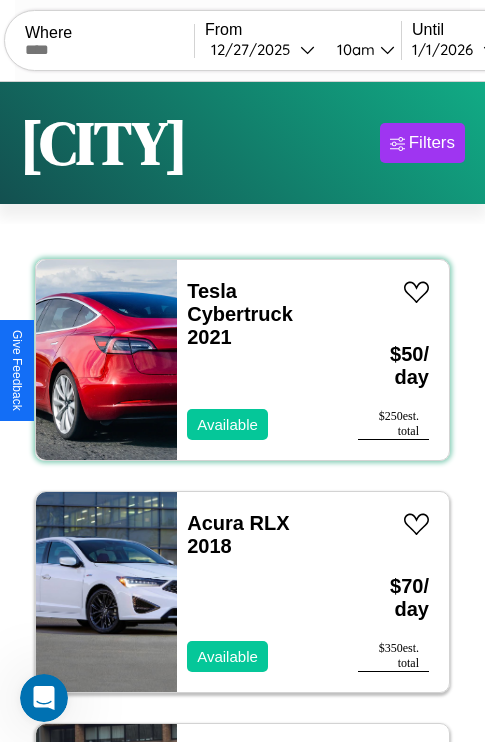click on "Tesla   Cybertruck   2021 Available" at bounding box center [257, 360] 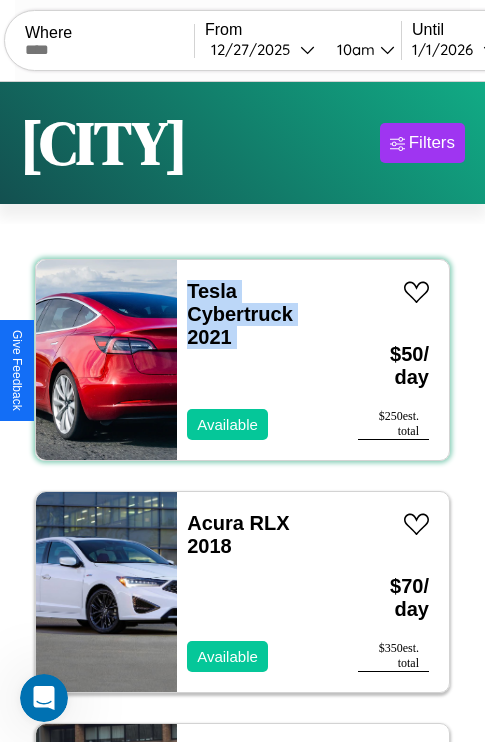click on "Tesla   Cybertruck   2021 Available" at bounding box center (257, 360) 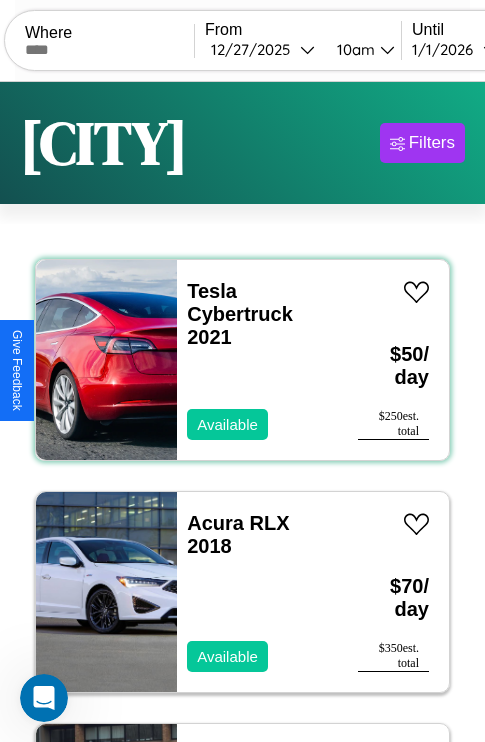 click on "Tesla   Cybertruck   2021 Available" at bounding box center (257, 360) 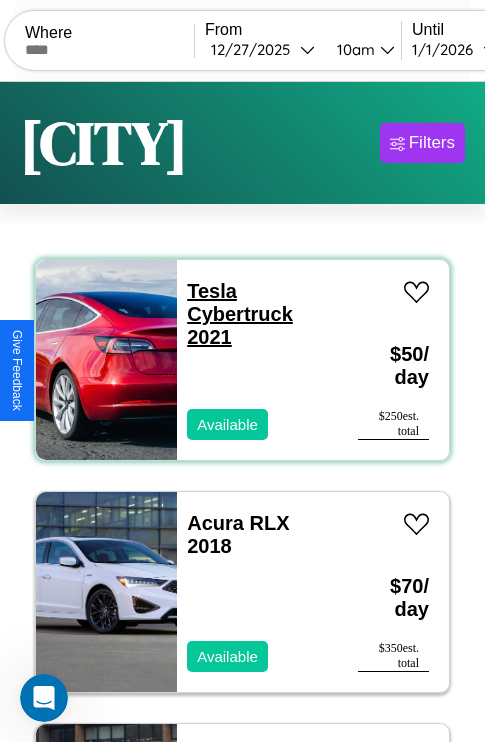 click on "Tesla   Cybertruck   2021" at bounding box center (240, 314) 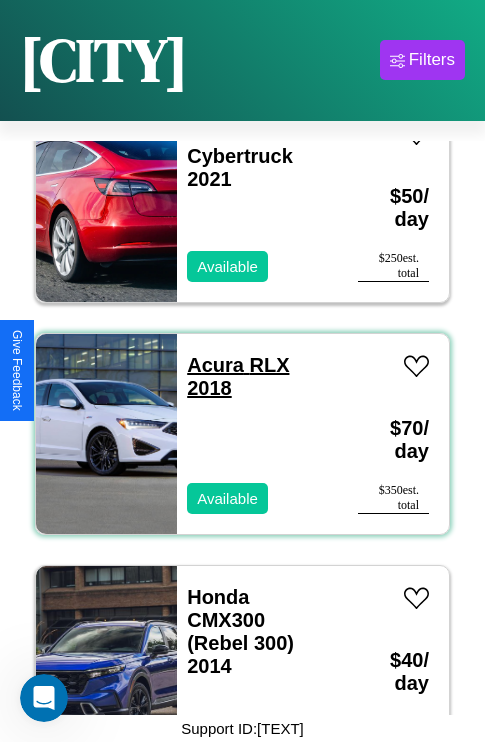 click on "Acura   RLX   2018" at bounding box center (238, 376) 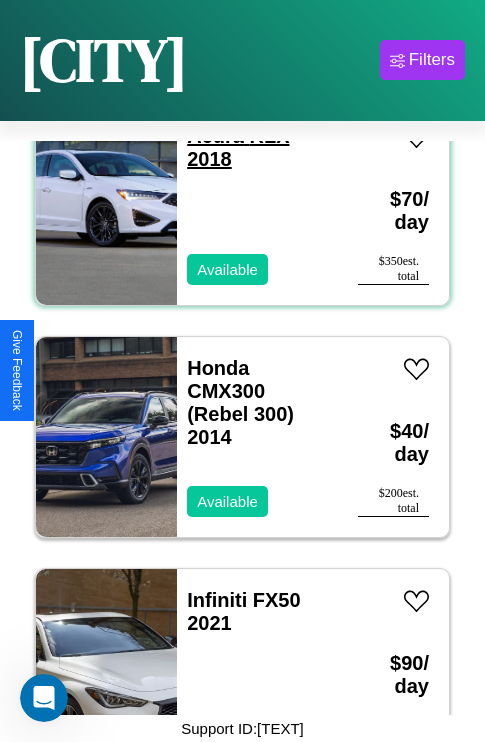 scroll, scrollTop: 307, scrollLeft: 0, axis: vertical 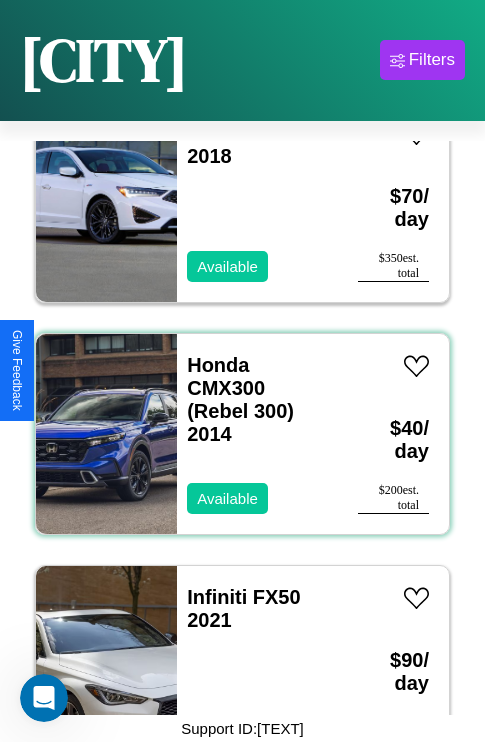 click on "Honda   CMX300 (Rebel 300)   2014" at bounding box center [257, 400] 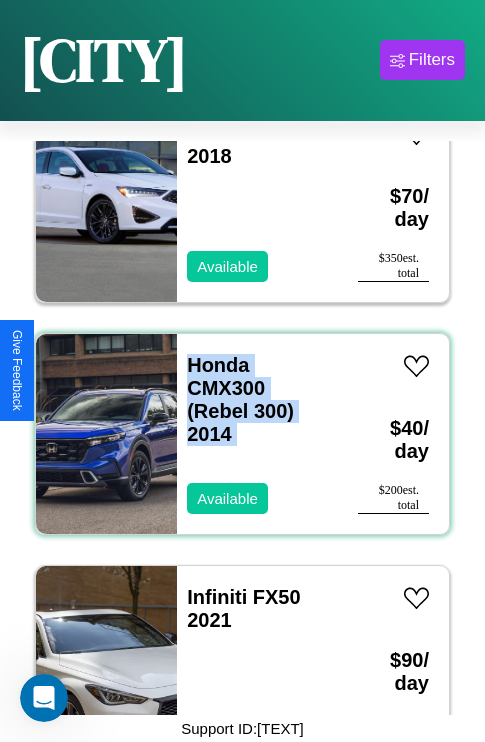 click on "Honda   CMX300 (Rebel 300)   2014" at bounding box center [257, 400] 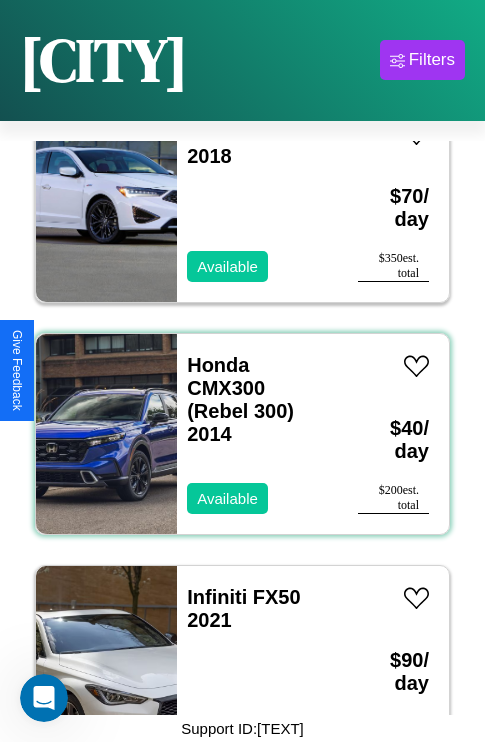 click on "Honda   CMX300 (Rebel 300)   2014" at bounding box center (257, 400) 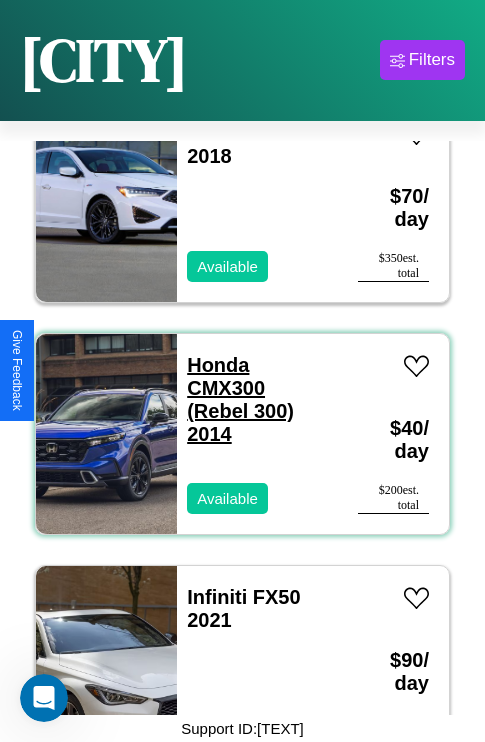 click on "Honda   CMX300 (Rebel 300)   2014" at bounding box center [240, 399] 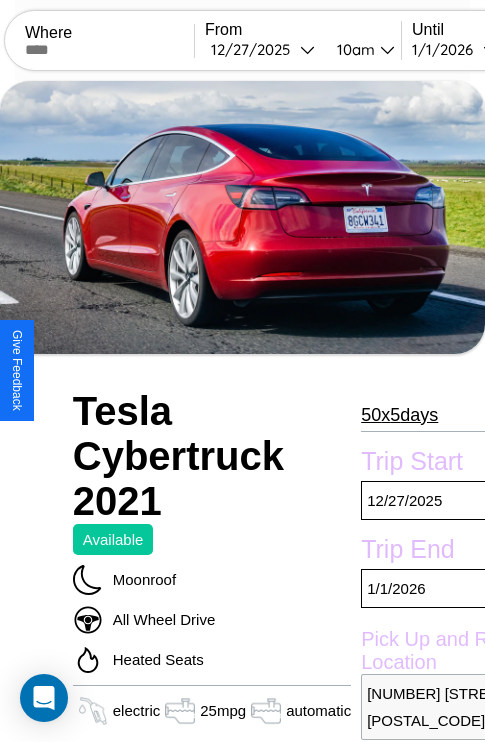 scroll, scrollTop: 336, scrollLeft: 96, axis: both 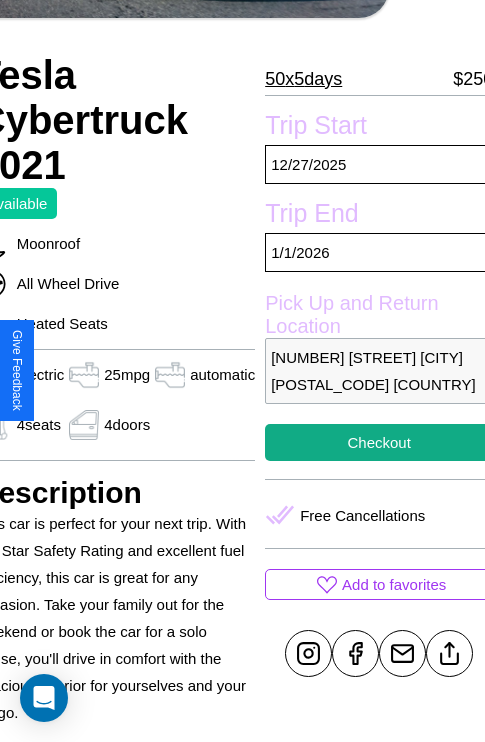 click on "[NUMBER] [STREET]  [CITY]  [POSTAL_CODE] [COUNTRY]" at bounding box center (379, 371) 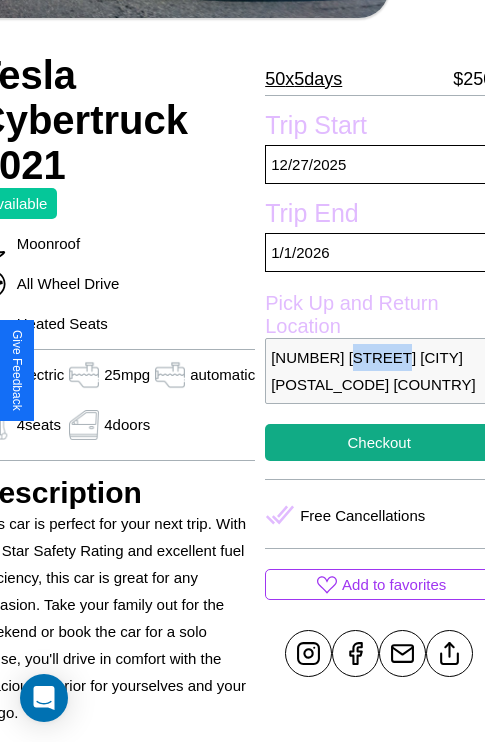 click on "[NUMBER] [STREET]  [CITY]  [POSTAL_CODE] [COUNTRY]" at bounding box center [379, 371] 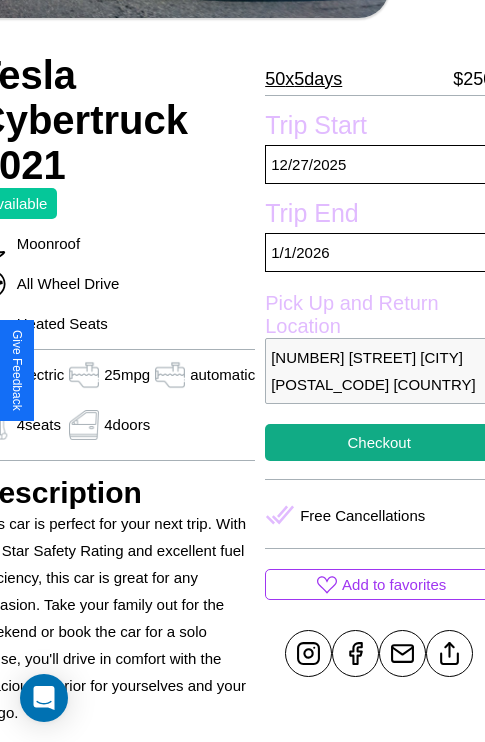click on "[NUMBER] [STREET]  [CITY]  [POSTAL_CODE] [COUNTRY]" at bounding box center (379, 371) 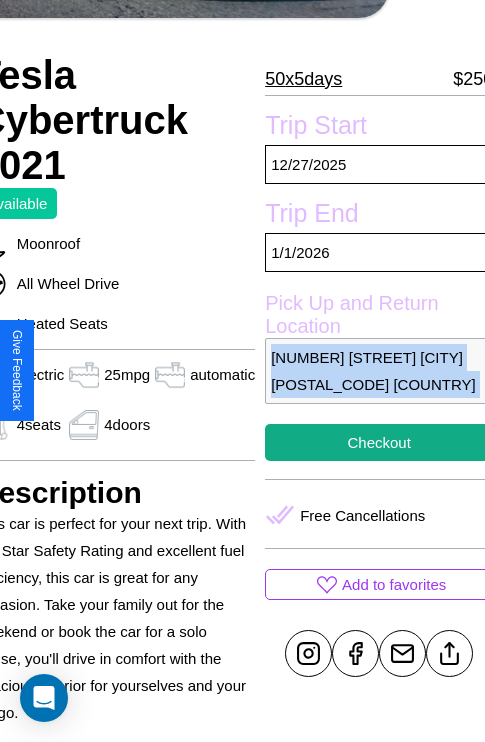 click on "[NUMBER] [STREET]  [CITY]  [POSTAL_CODE] [COUNTRY]" at bounding box center (379, 371) 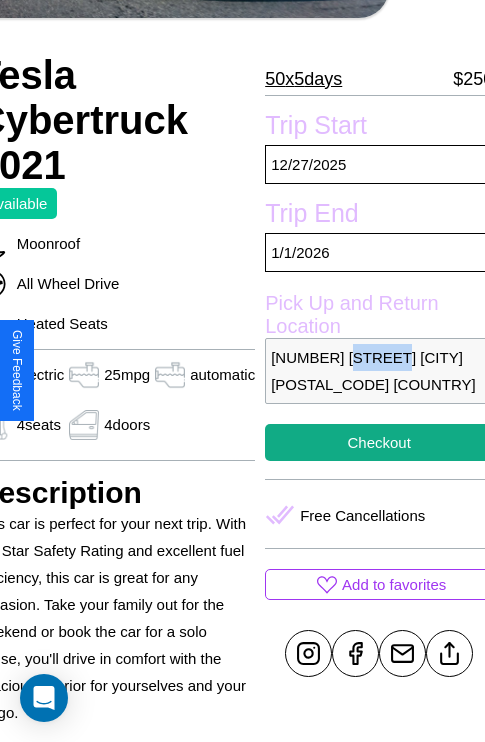 click on "3540 Pine Street  Amsterdam  24402 Netherlands" at bounding box center [379, 371] 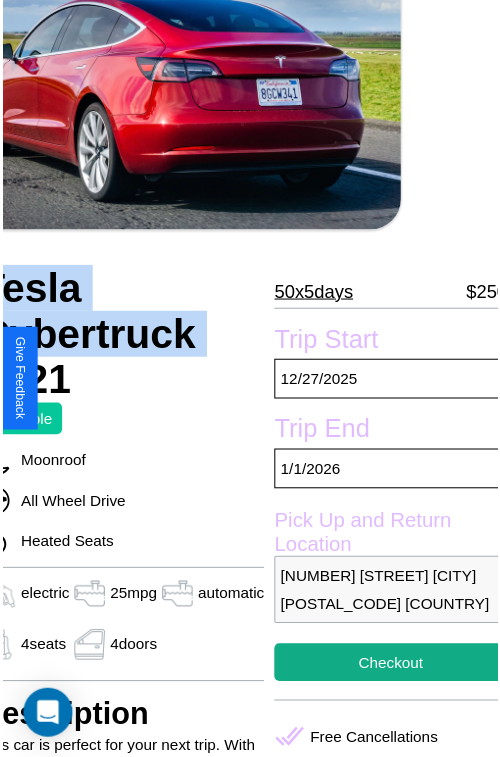 scroll, scrollTop: 130, scrollLeft: 96, axis: both 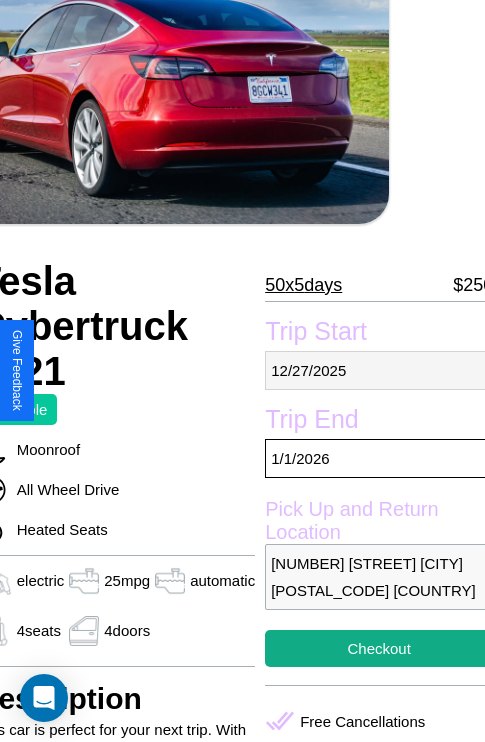 click on "[MM] / [DD] / [YYYY]" at bounding box center [379, 370] 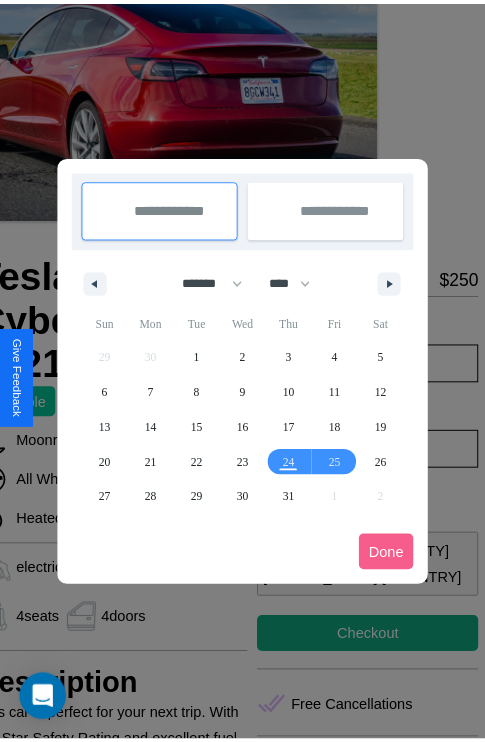scroll, scrollTop: 0, scrollLeft: 96, axis: horizontal 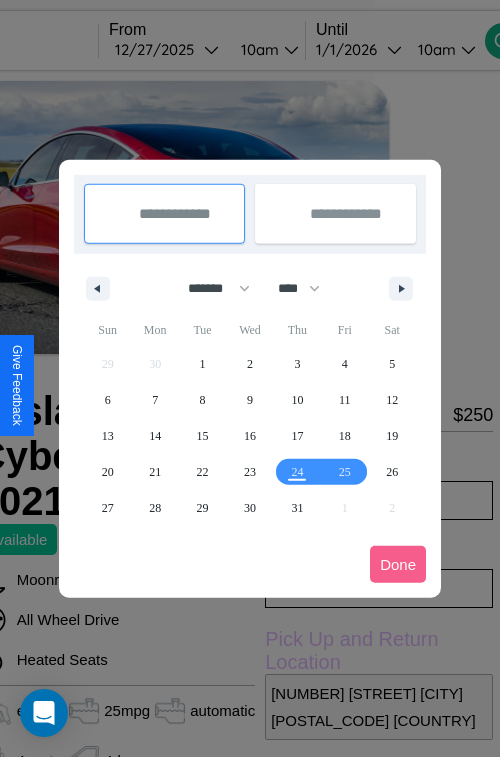 click at bounding box center [250, 378] 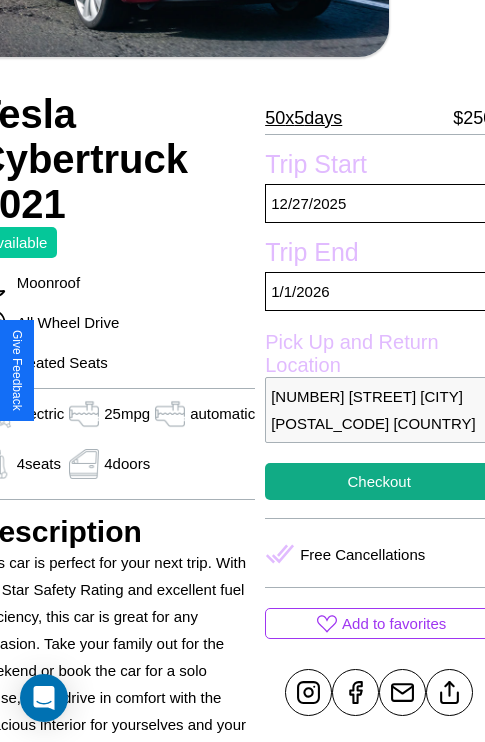 scroll, scrollTop: 336, scrollLeft: 96, axis: both 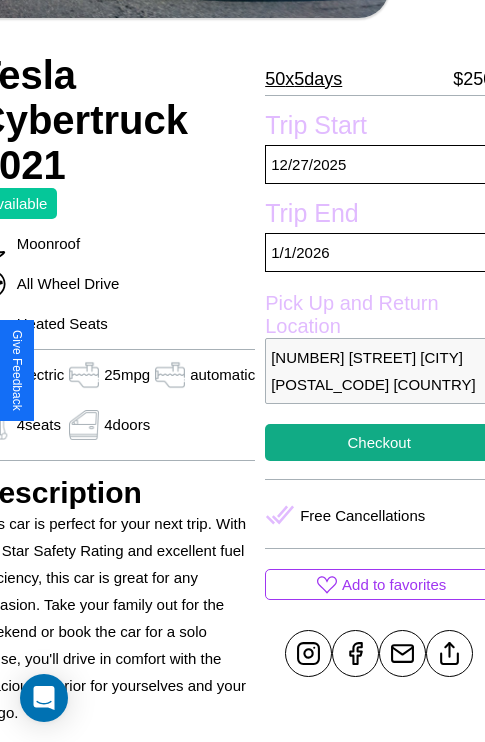 click on "3540 Pine Street  Amsterdam  24402 Netherlands" at bounding box center [379, 371] 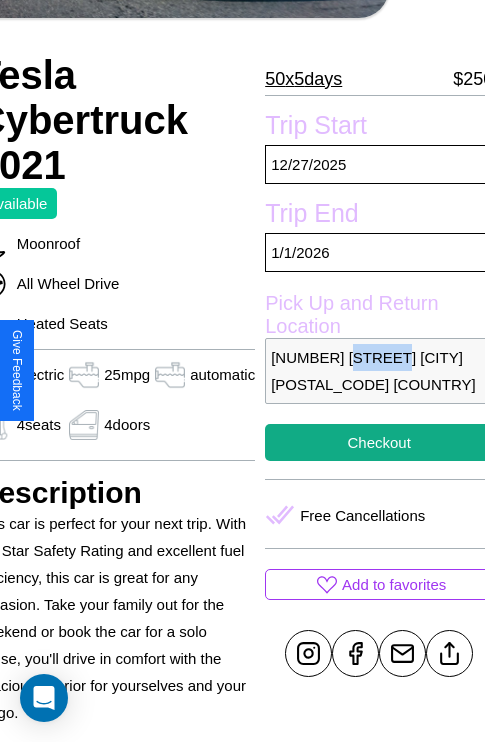 click on "3540 Pine Street  Amsterdam  24402 Netherlands" at bounding box center [379, 371] 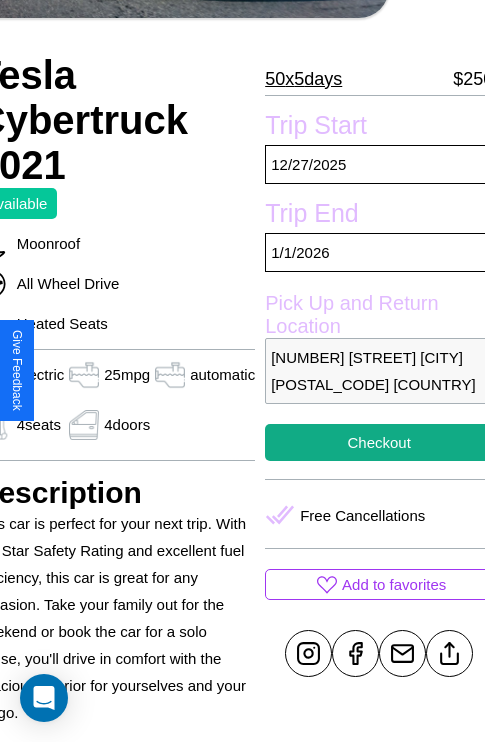 click on "3540 Pine Street  Amsterdam  24402 Netherlands" at bounding box center [379, 371] 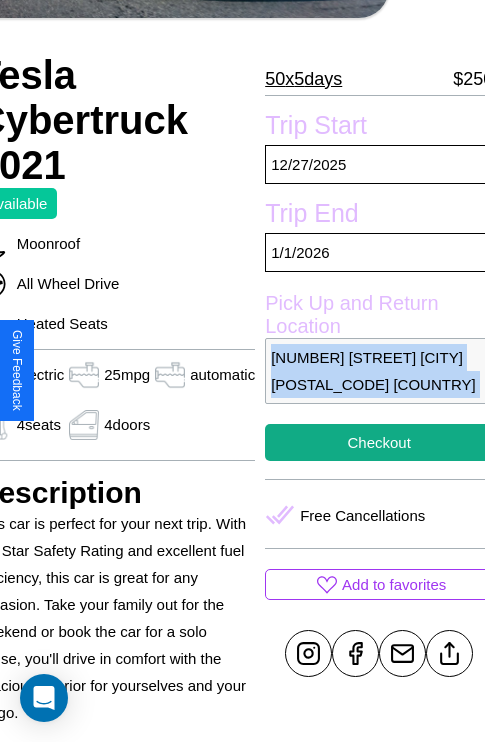 click on "3540 Pine Street  Amsterdam  24402 Netherlands" at bounding box center [379, 371] 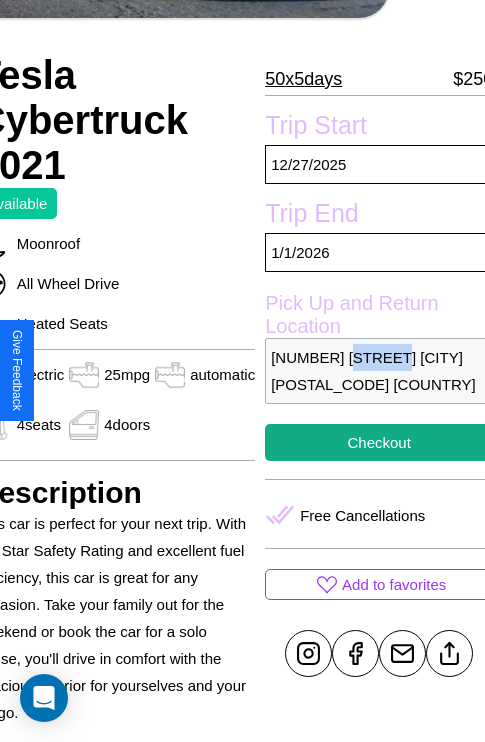 click on "3540 Pine Street  Amsterdam  24402 Netherlands" at bounding box center [379, 371] 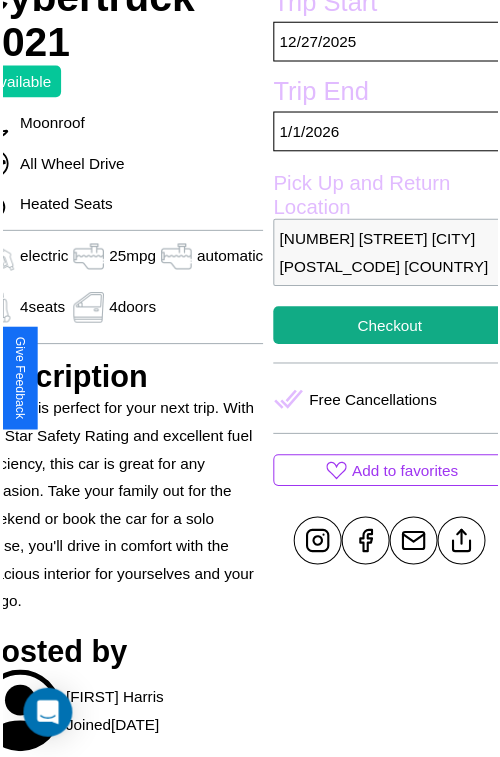 scroll, scrollTop: 550, scrollLeft: 96, axis: both 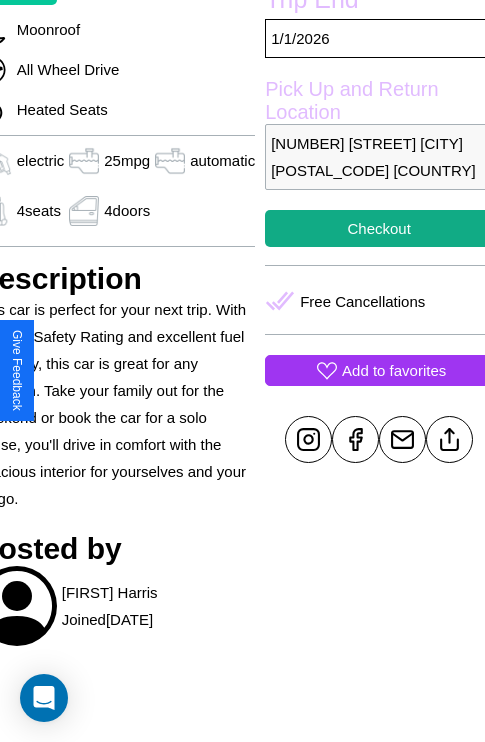 click on "Add to favorites" at bounding box center (394, 370) 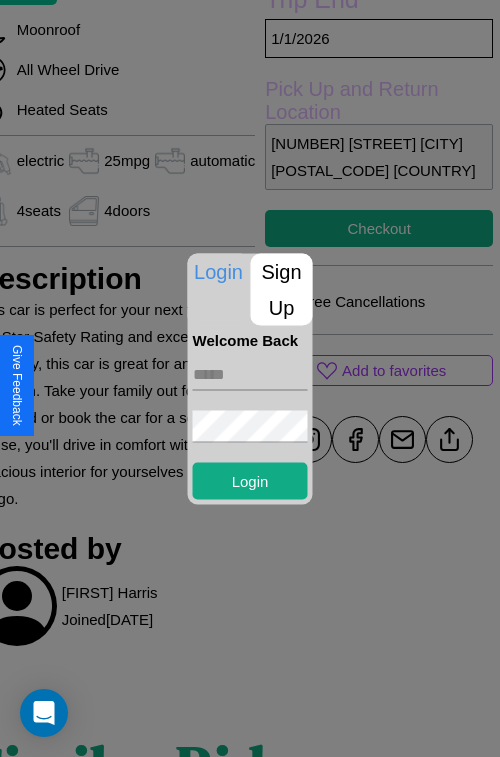 click on "Sign Up" at bounding box center (282, 289) 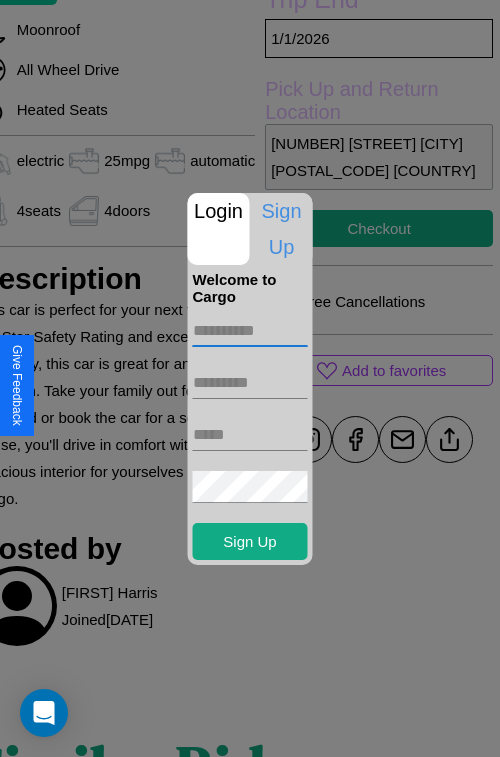 click at bounding box center [250, 331] 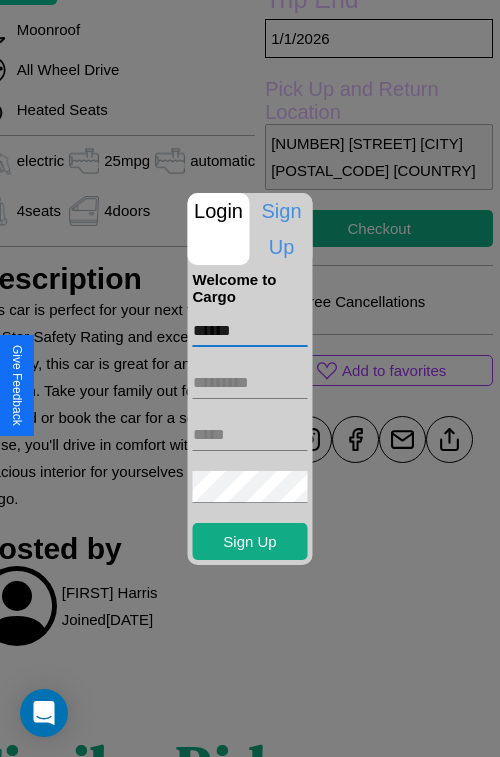 type on "******" 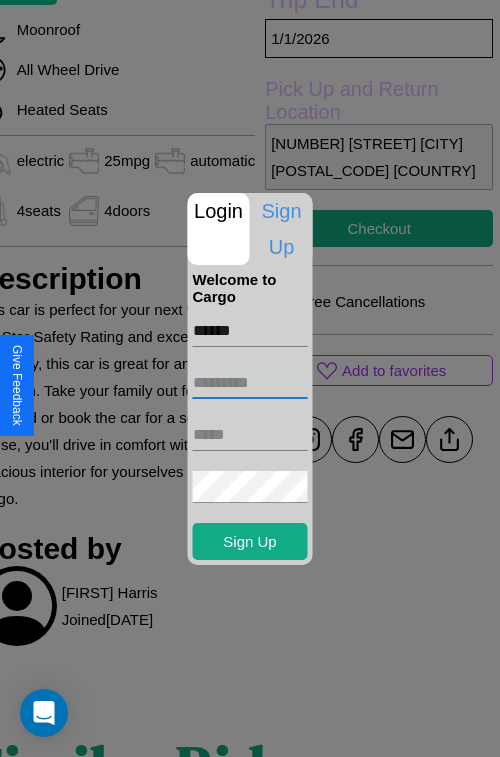 click at bounding box center [250, 383] 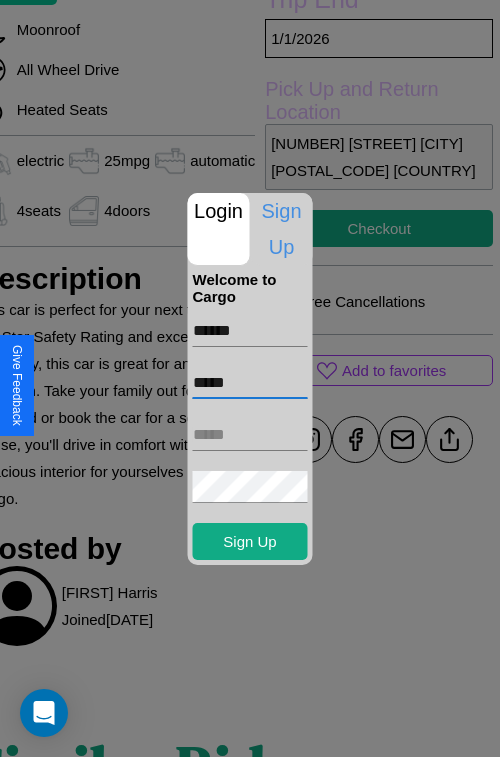 type on "*****" 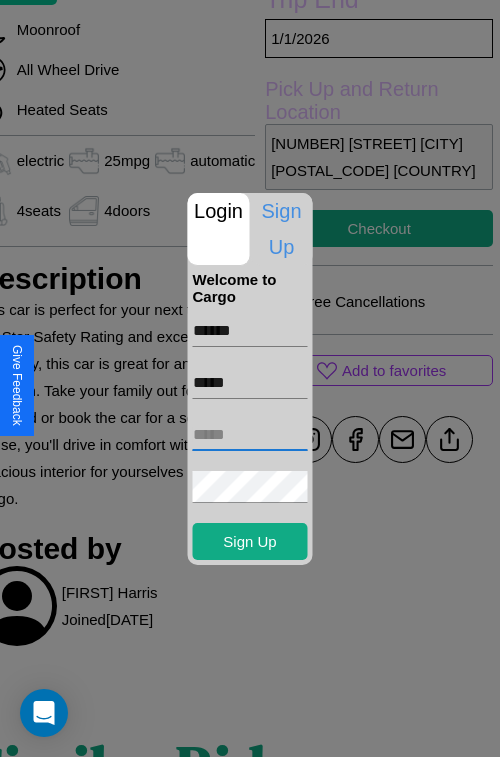 click at bounding box center [250, 435] 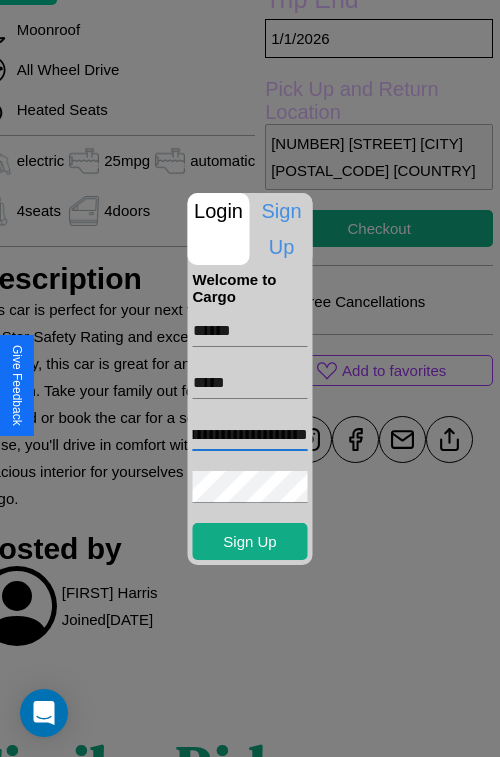 scroll, scrollTop: 0, scrollLeft: 78, axis: horizontal 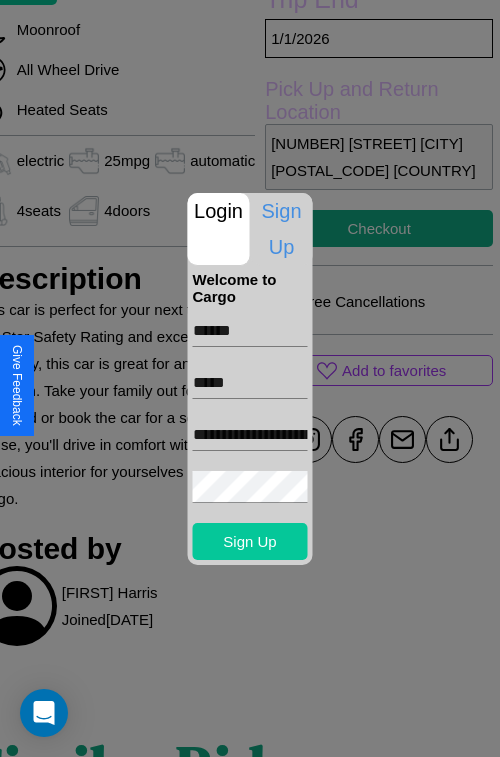 click on "Sign Up" at bounding box center (250, 541) 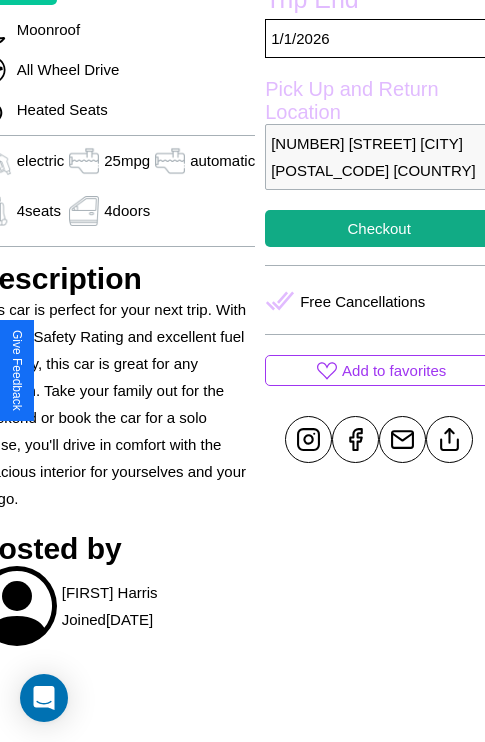scroll, scrollTop: 408, scrollLeft: 96, axis: both 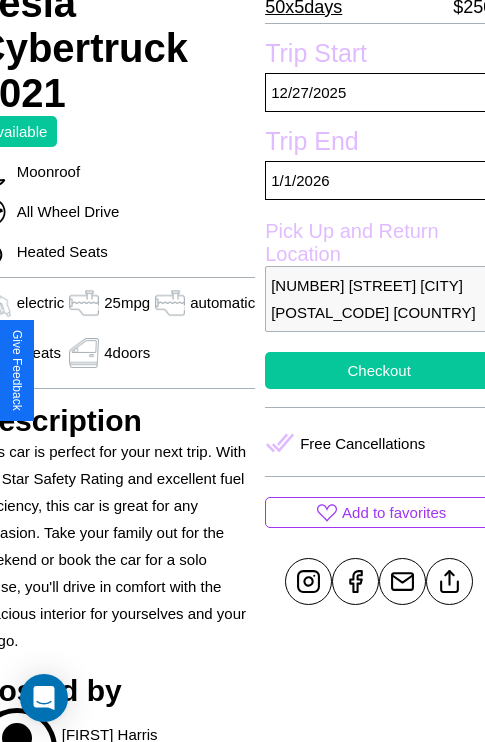 click on "Checkout" at bounding box center (379, 370) 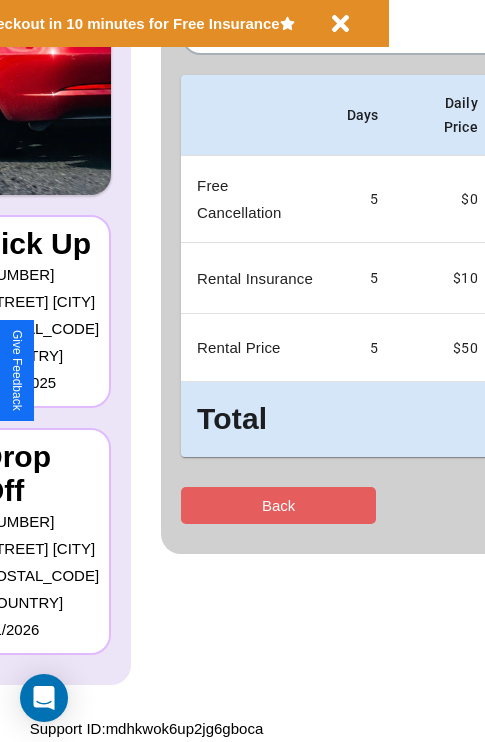 scroll, scrollTop: 0, scrollLeft: 0, axis: both 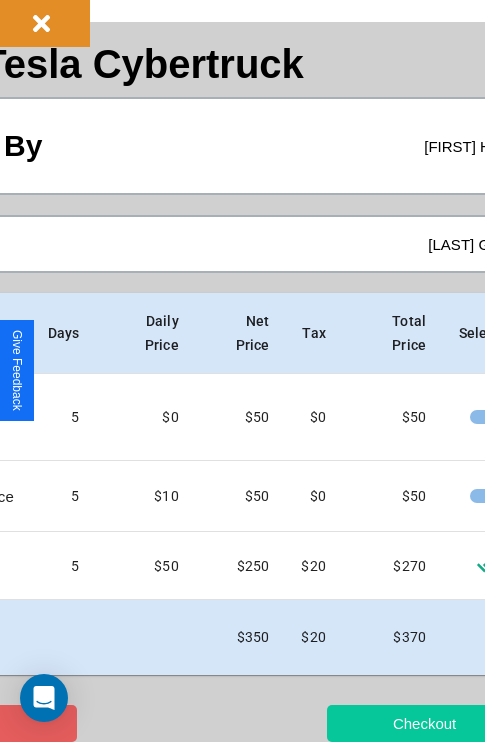 click on "Checkout" at bounding box center [424, 723] 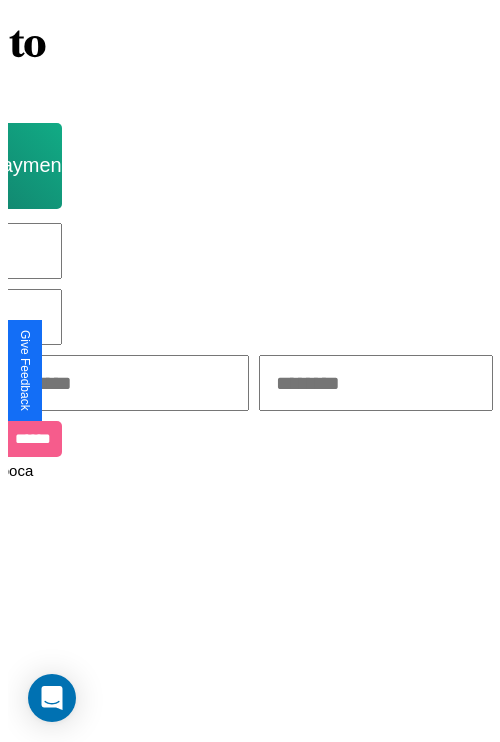 scroll, scrollTop: 0, scrollLeft: 0, axis: both 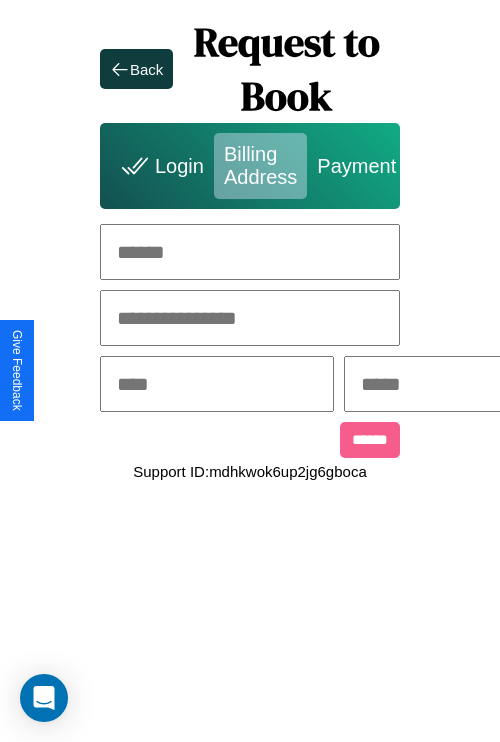 click at bounding box center (250, 252) 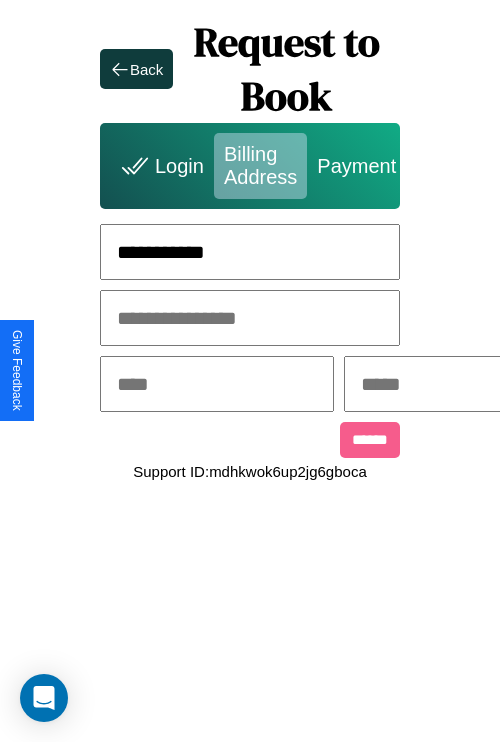 type on "**********" 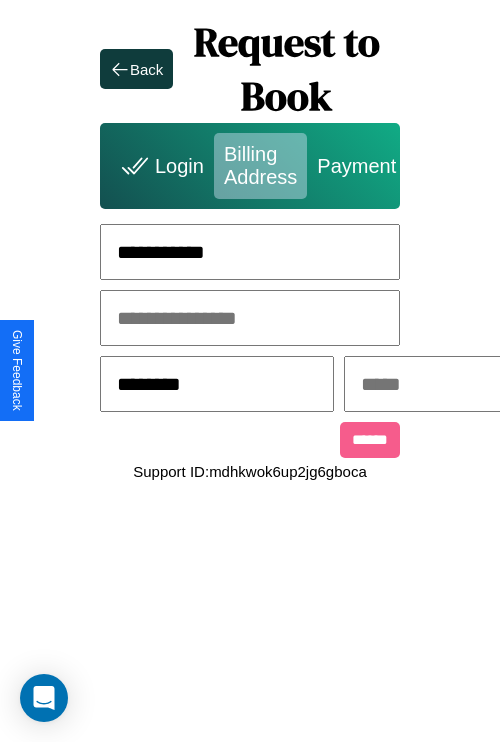 type on "********" 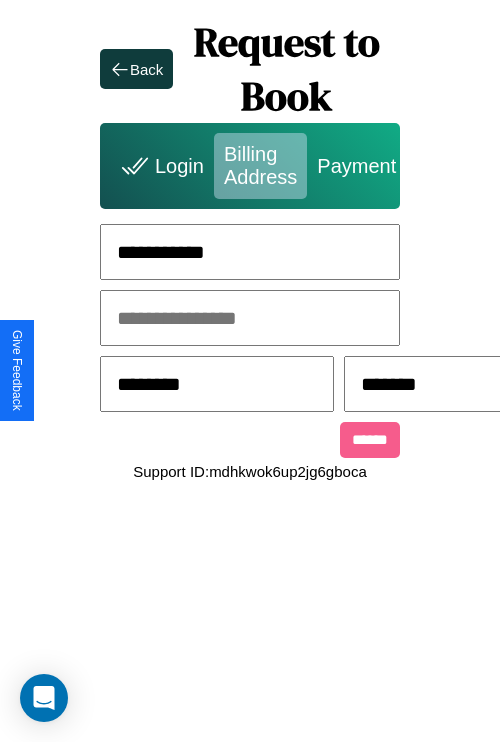 scroll, scrollTop: 0, scrollLeft: 517, axis: horizontal 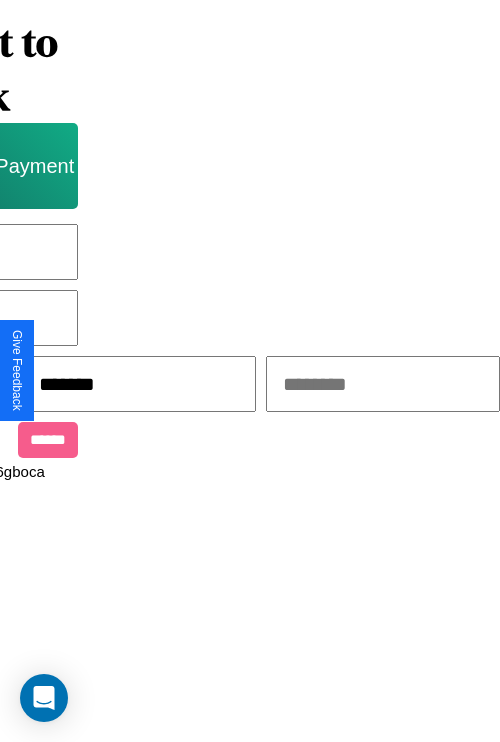 type on "*******" 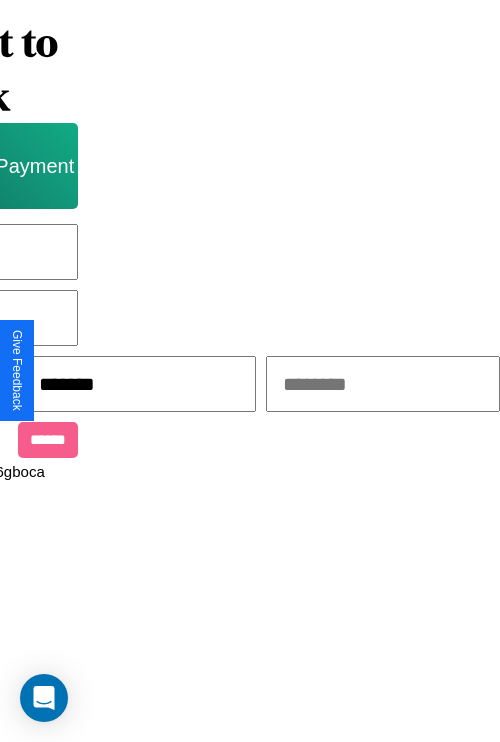 click at bounding box center (383, 384) 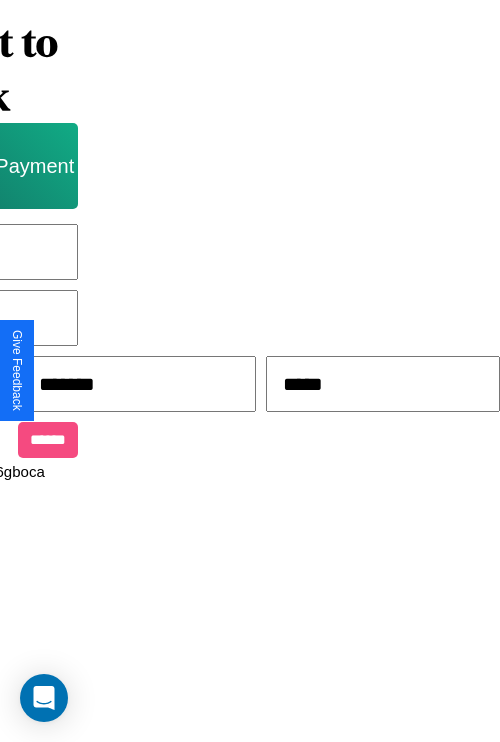 type on "*****" 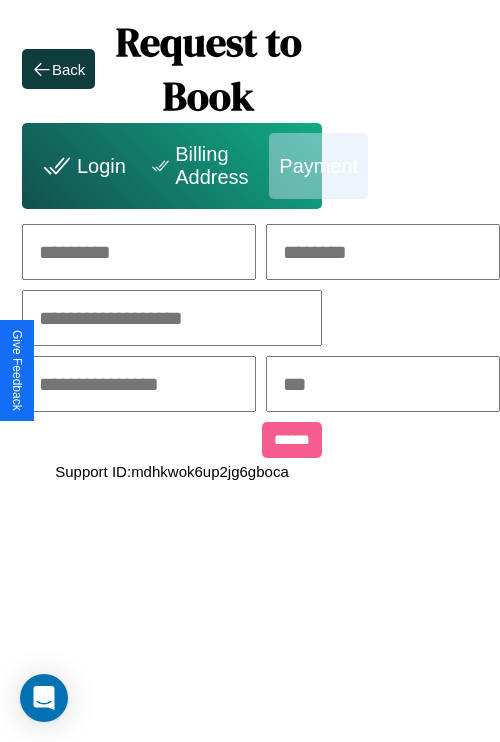 click at bounding box center (139, 252) 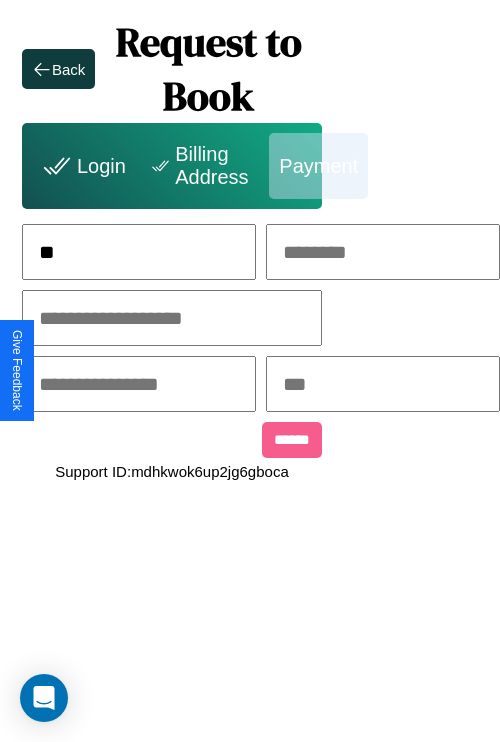 scroll, scrollTop: 0, scrollLeft: 127, axis: horizontal 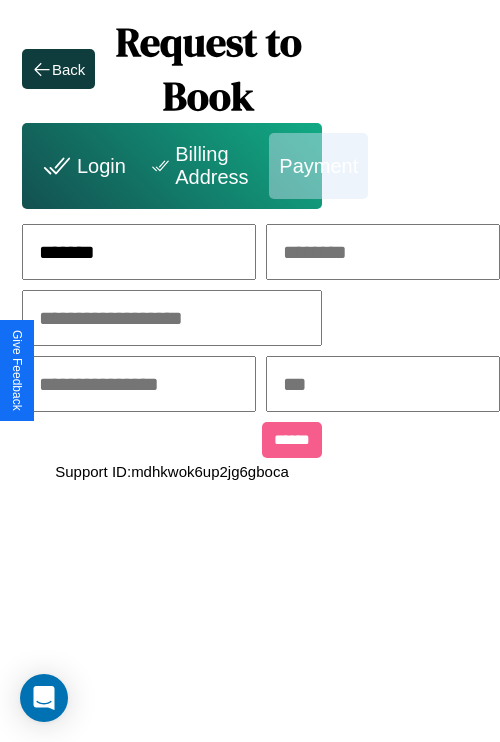 type on "*******" 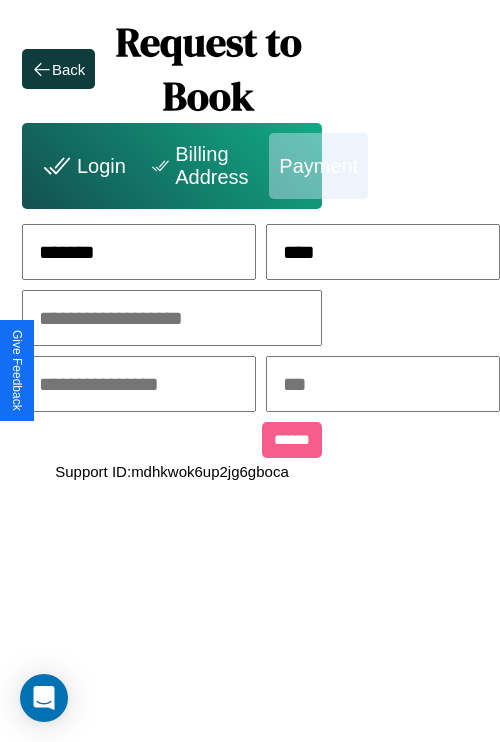 type on "****" 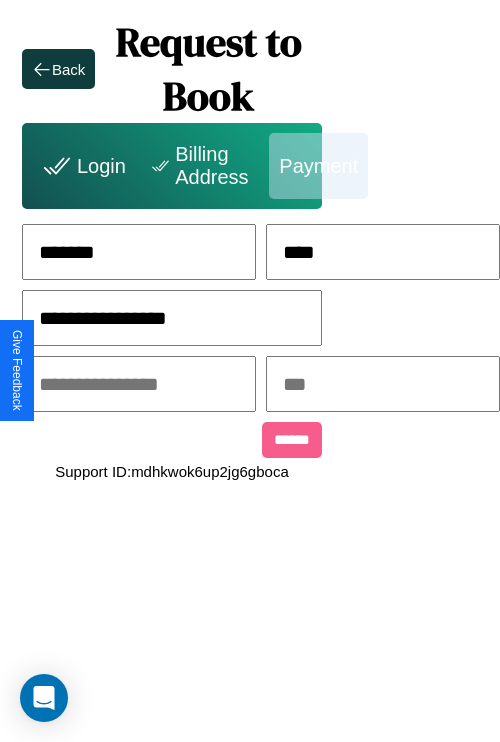 type on "**********" 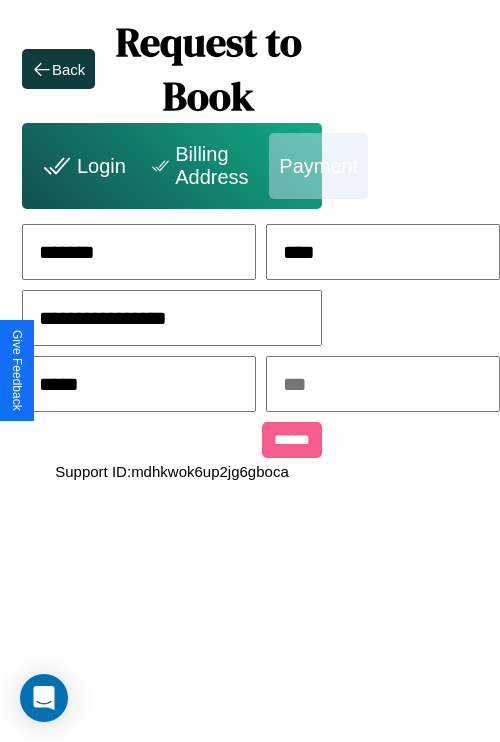 type on "*****" 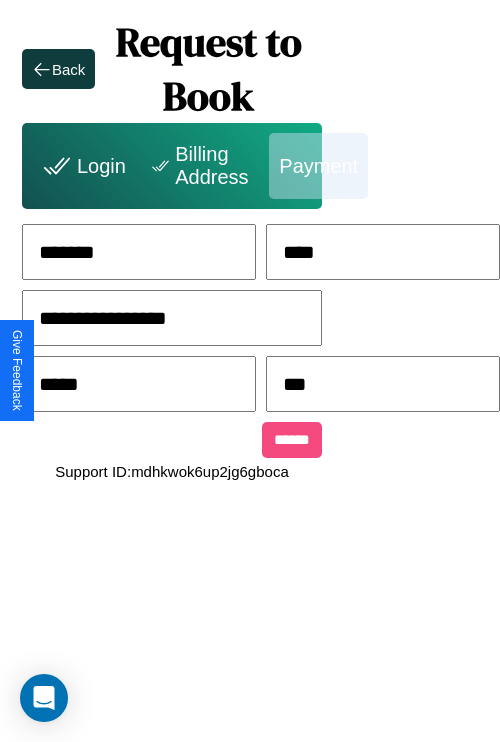 type on "***" 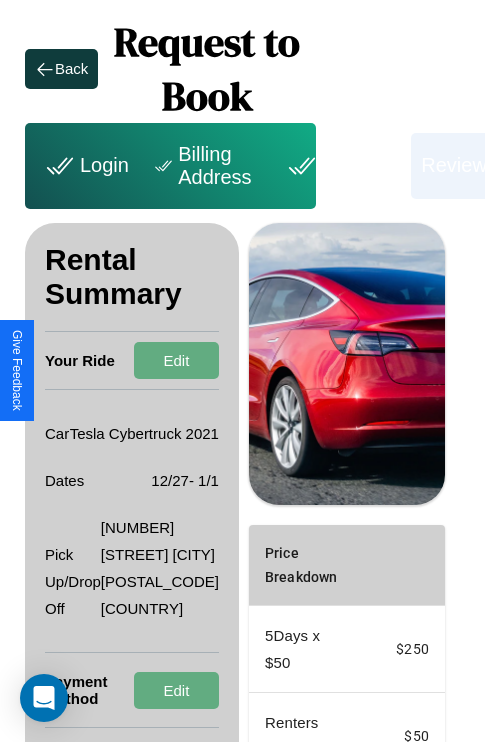scroll, scrollTop: 328, scrollLeft: 72, axis: both 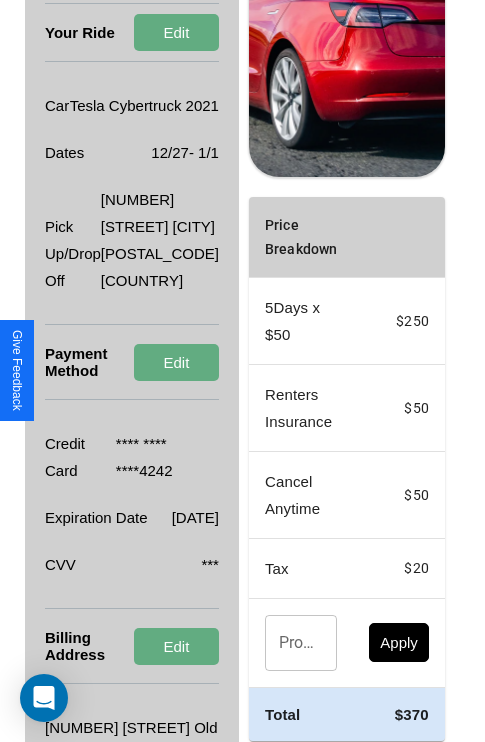 click on "Promo Code" at bounding box center [290, 643] 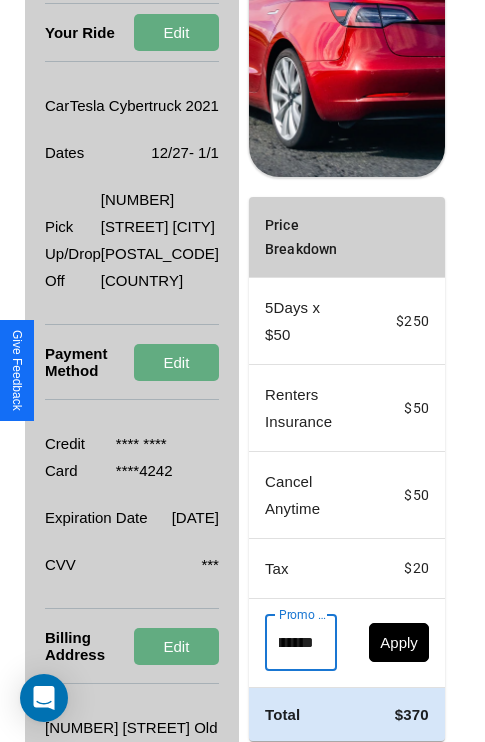 scroll, scrollTop: 0, scrollLeft: 71, axis: horizontal 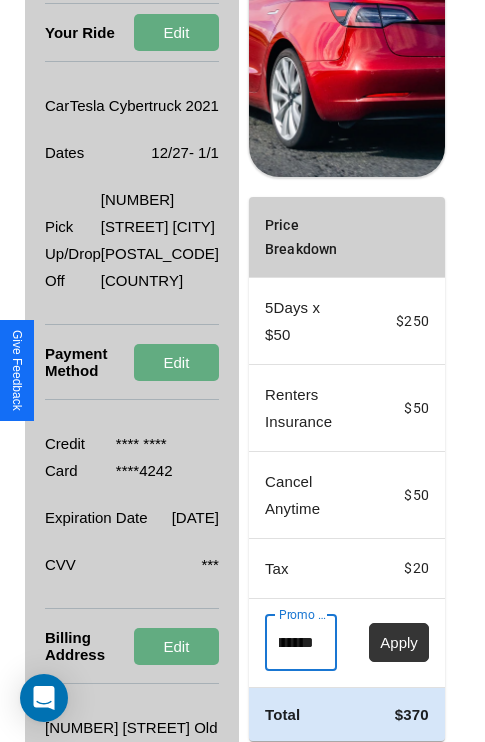type on "**********" 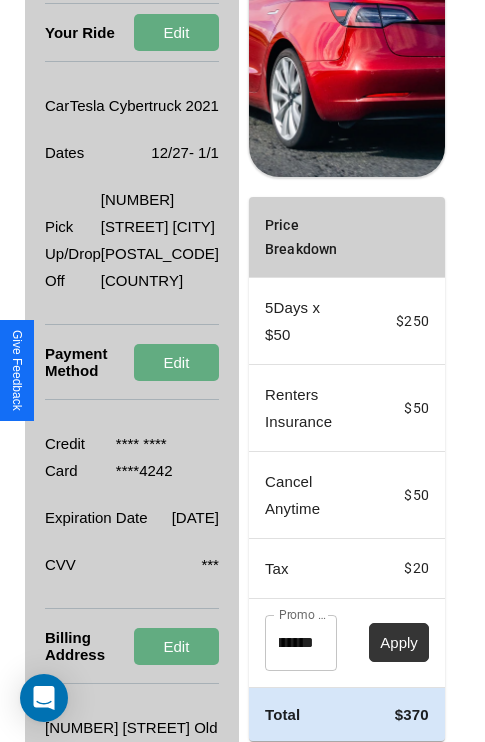 scroll, scrollTop: 0, scrollLeft: 0, axis: both 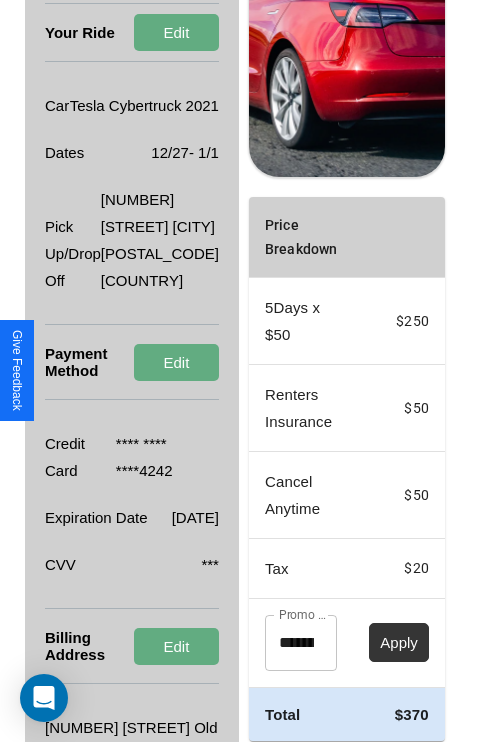 click on "Apply" at bounding box center (399, 642) 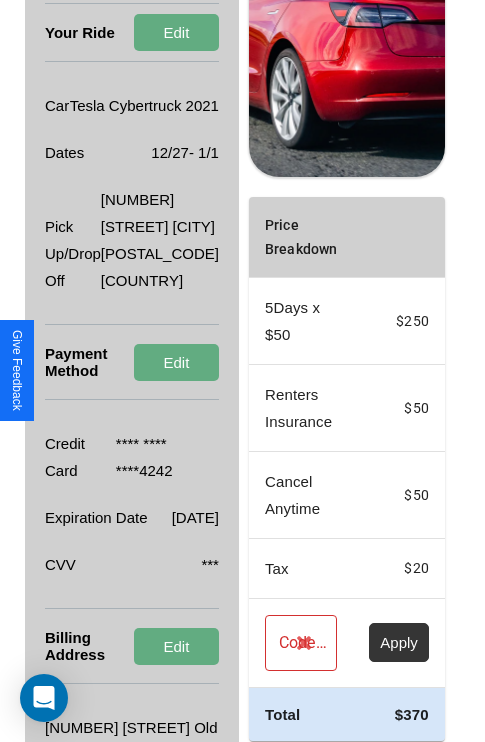scroll, scrollTop: 482, scrollLeft: 72, axis: both 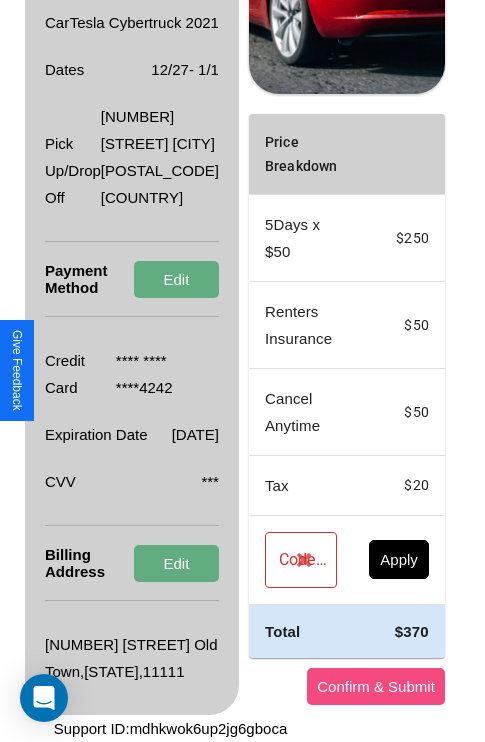 click on "Confirm & Submit" at bounding box center (376, 686) 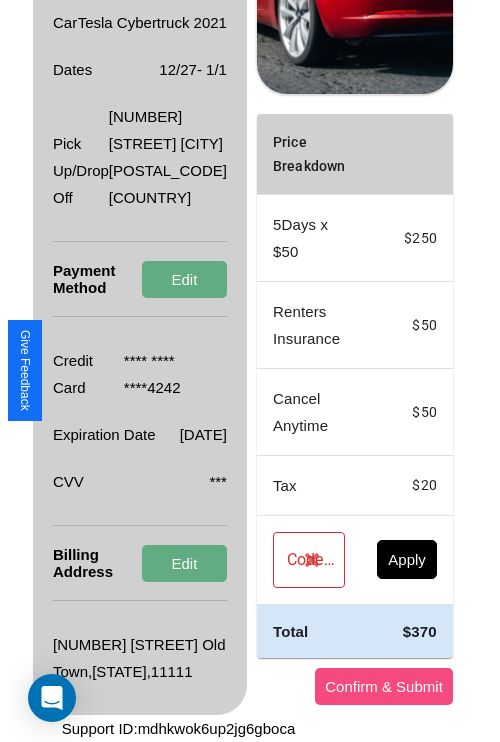 scroll, scrollTop: 0, scrollLeft: 72, axis: horizontal 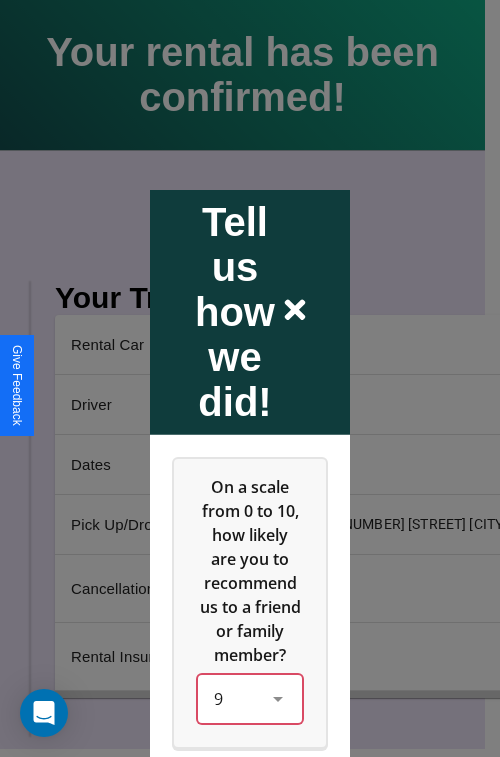 click on "9" at bounding box center (250, 698) 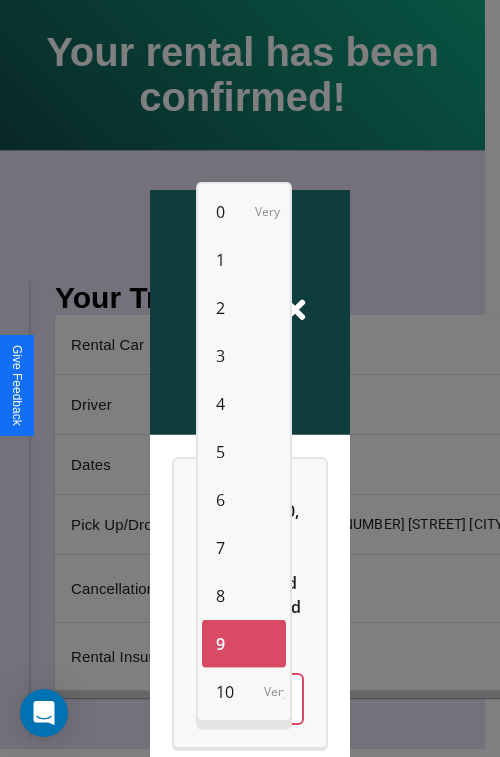 click on "3" at bounding box center (220, 356) 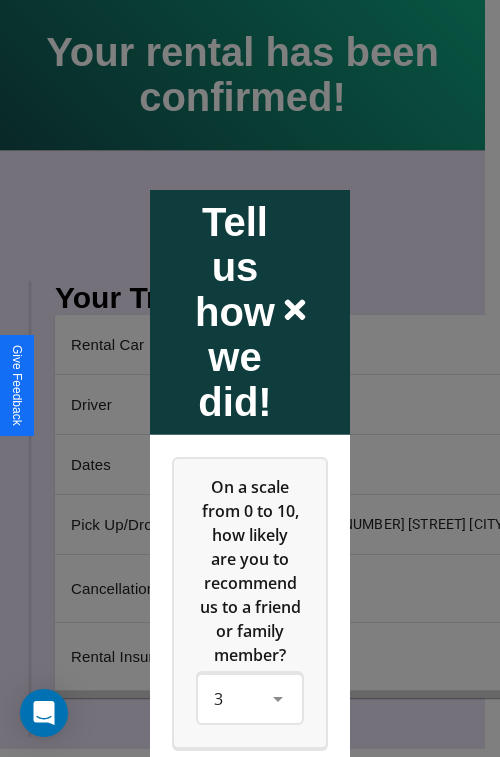 click 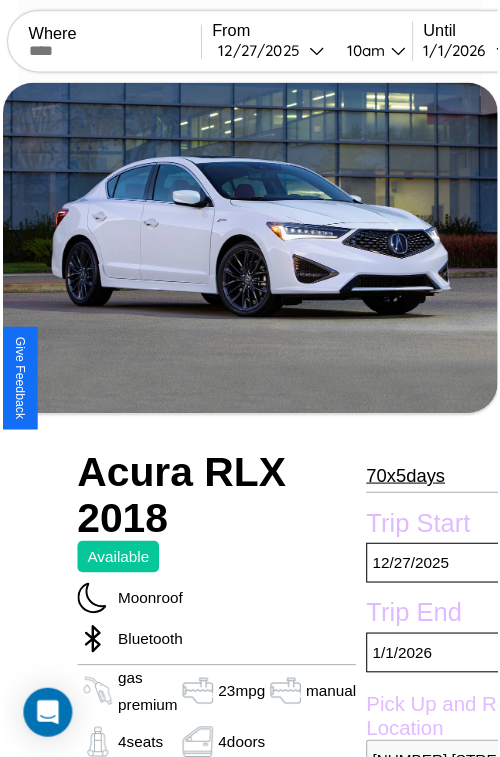 scroll, scrollTop: 181, scrollLeft: 91, axis: both 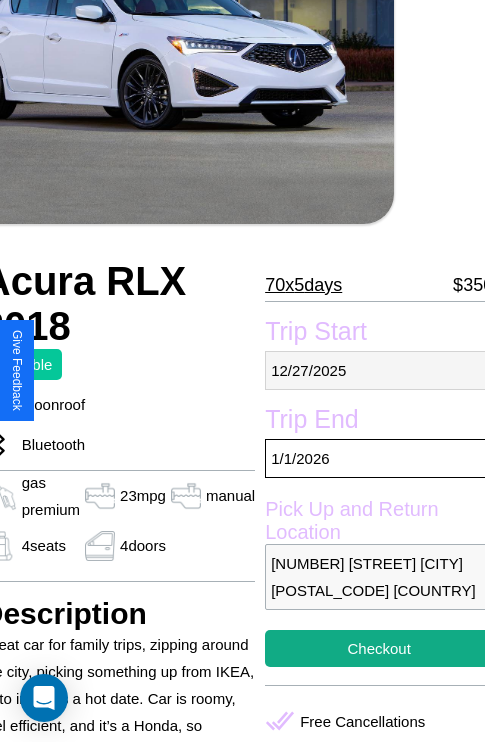 click on "[MM] / [DD] / [YYYY]" at bounding box center (379, 370) 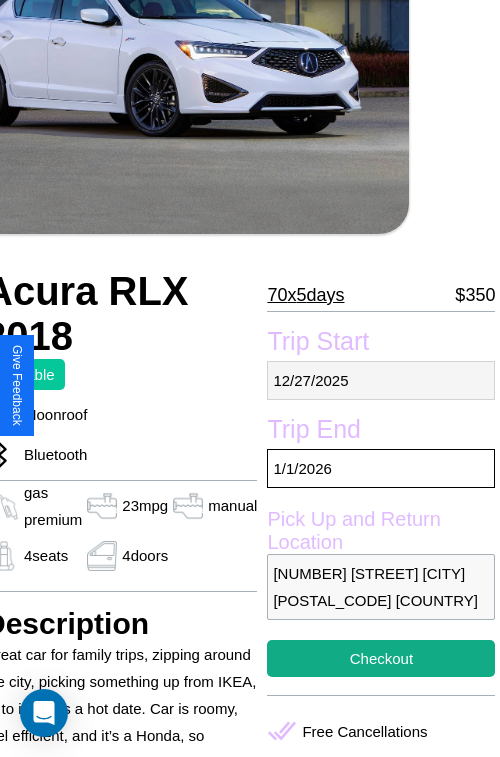 select on "*" 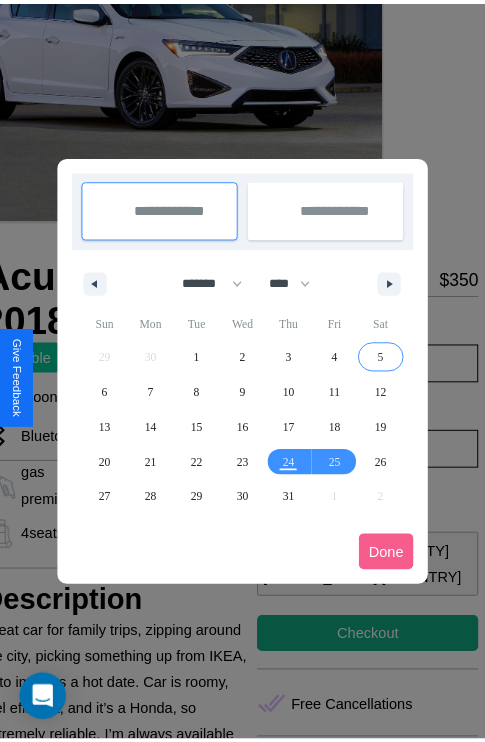 scroll, scrollTop: 0, scrollLeft: 91, axis: horizontal 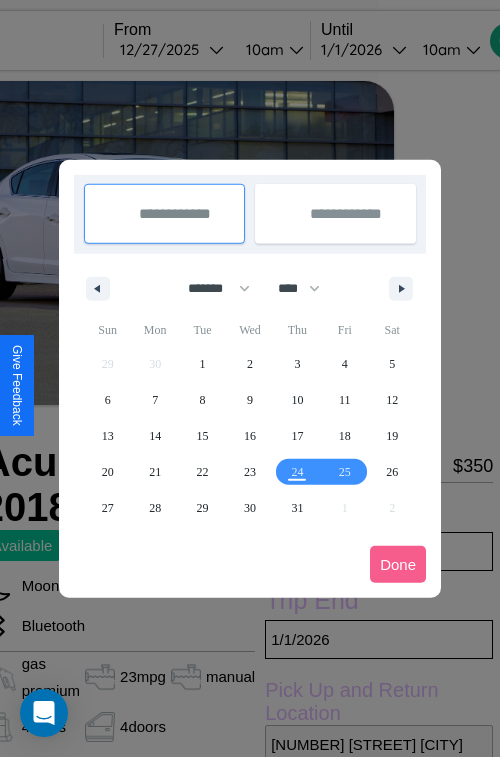 click at bounding box center (250, 378) 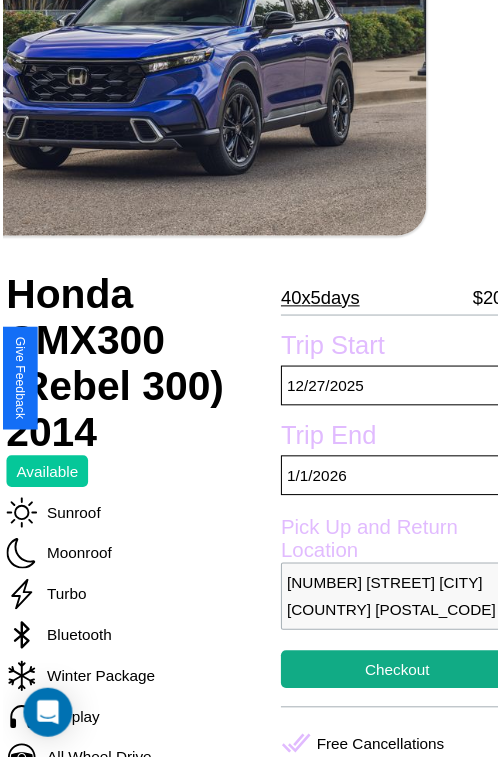 scroll, scrollTop: 220, scrollLeft: 72, axis: both 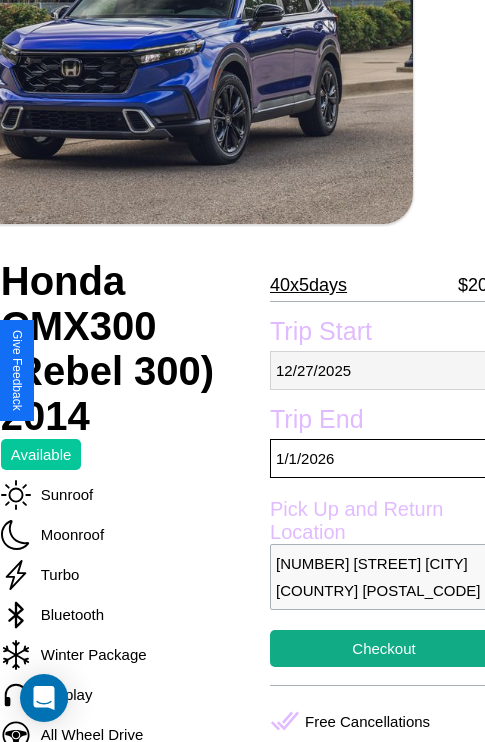 click on "[DATE]" at bounding box center [384, 370] 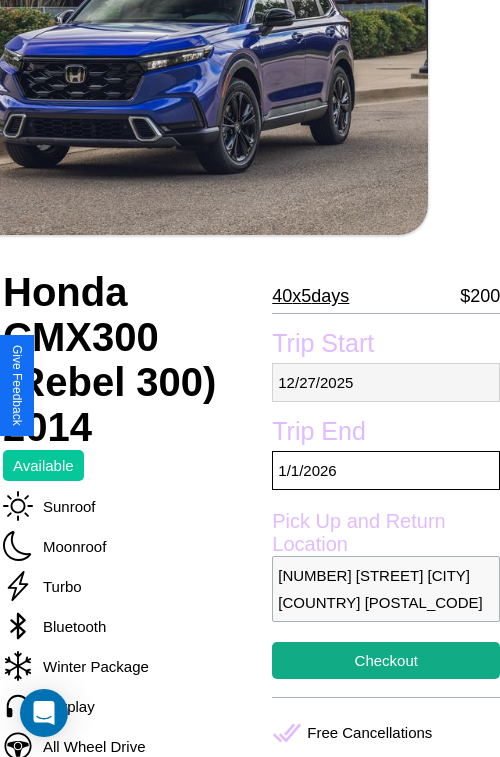 select on "*" 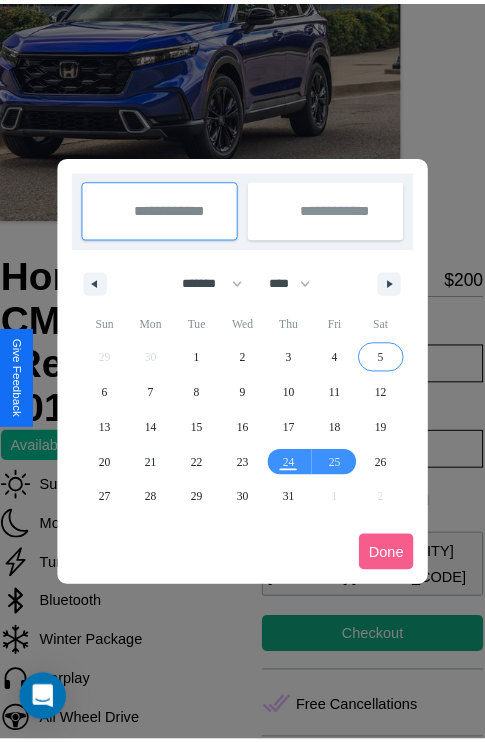scroll, scrollTop: 0, scrollLeft: 72, axis: horizontal 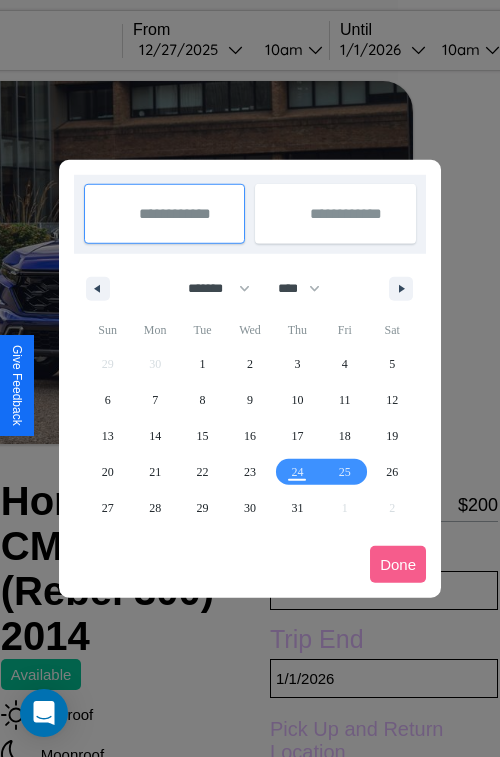 click at bounding box center (250, 378) 